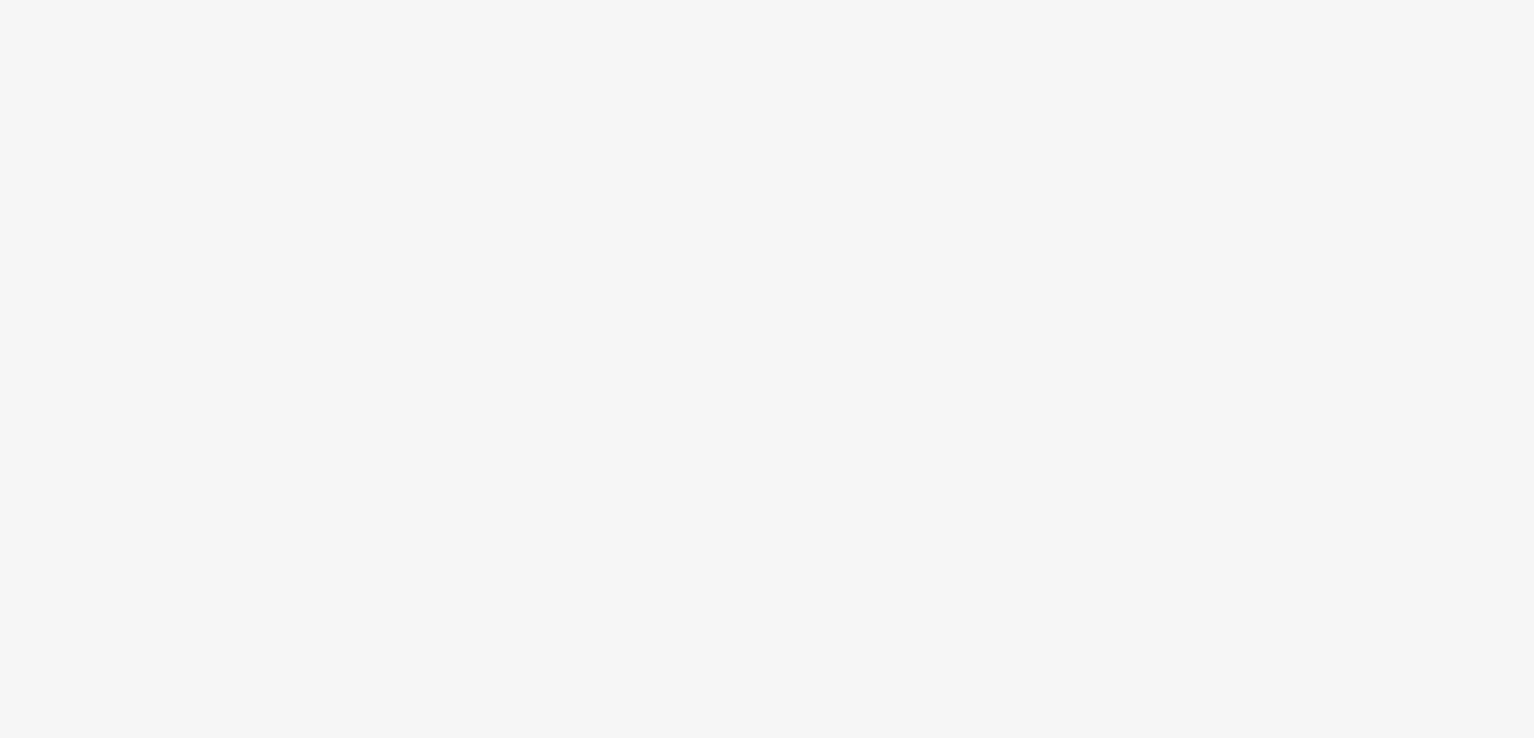 scroll, scrollTop: 0, scrollLeft: 0, axis: both 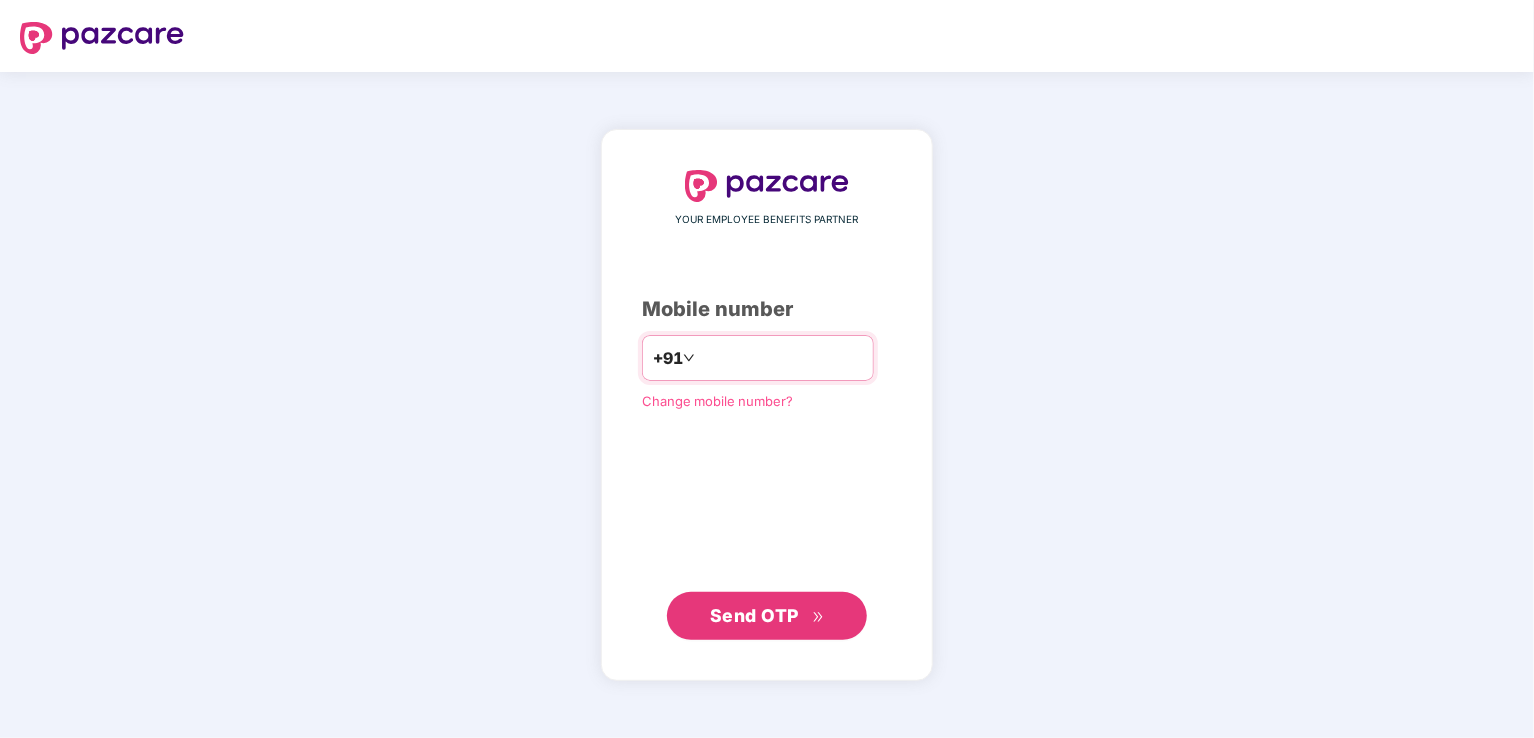 click at bounding box center [781, 358] 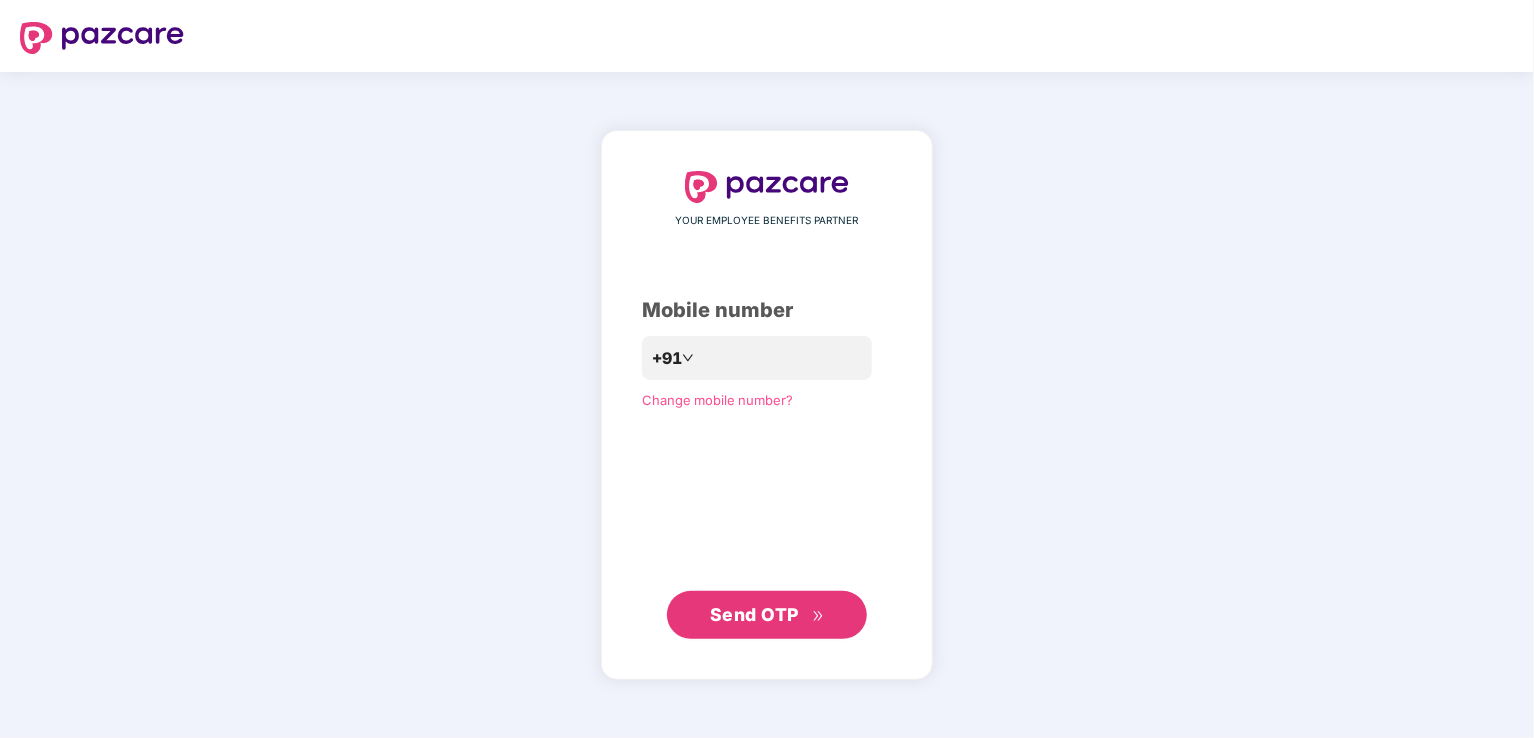 click on "Send OTP" at bounding box center (754, 614) 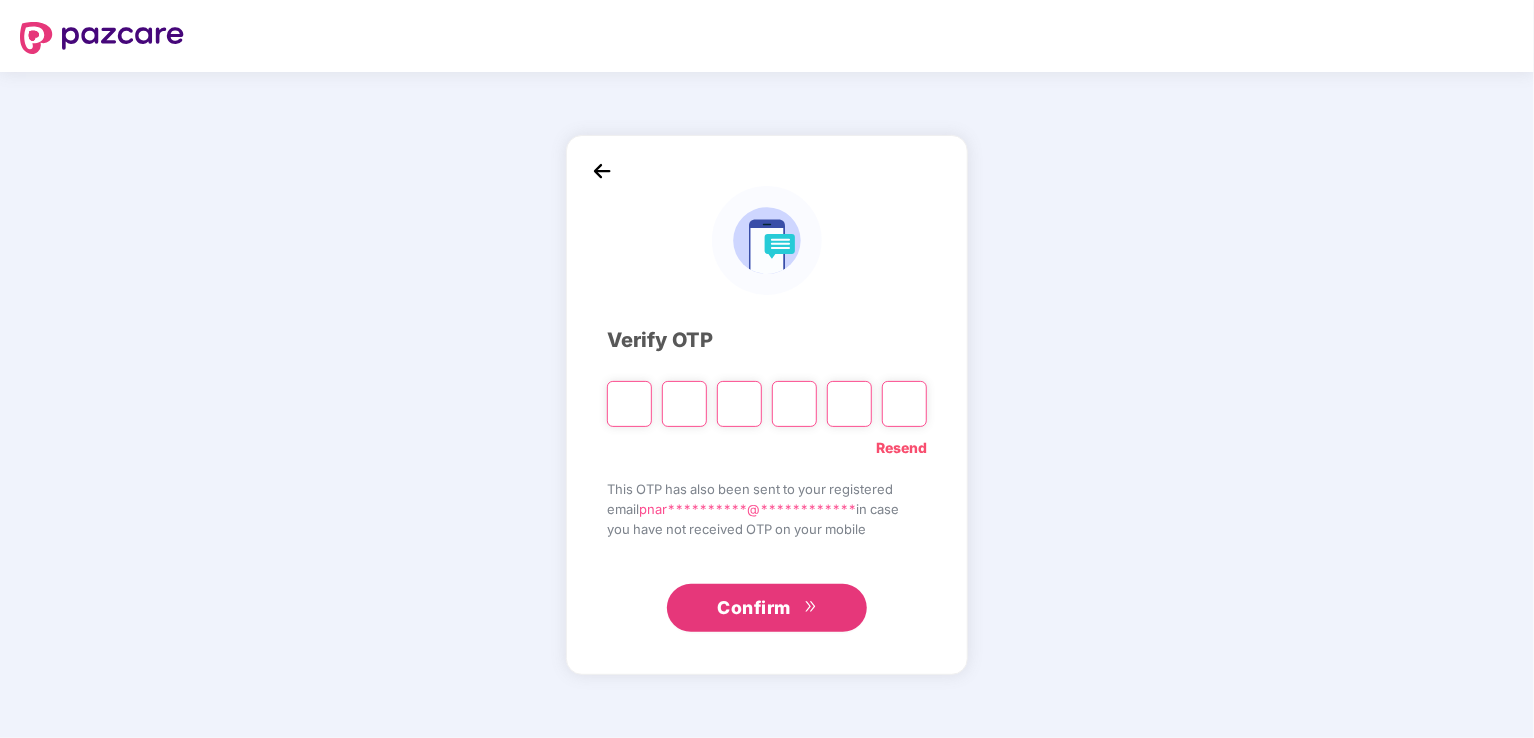 type on "*" 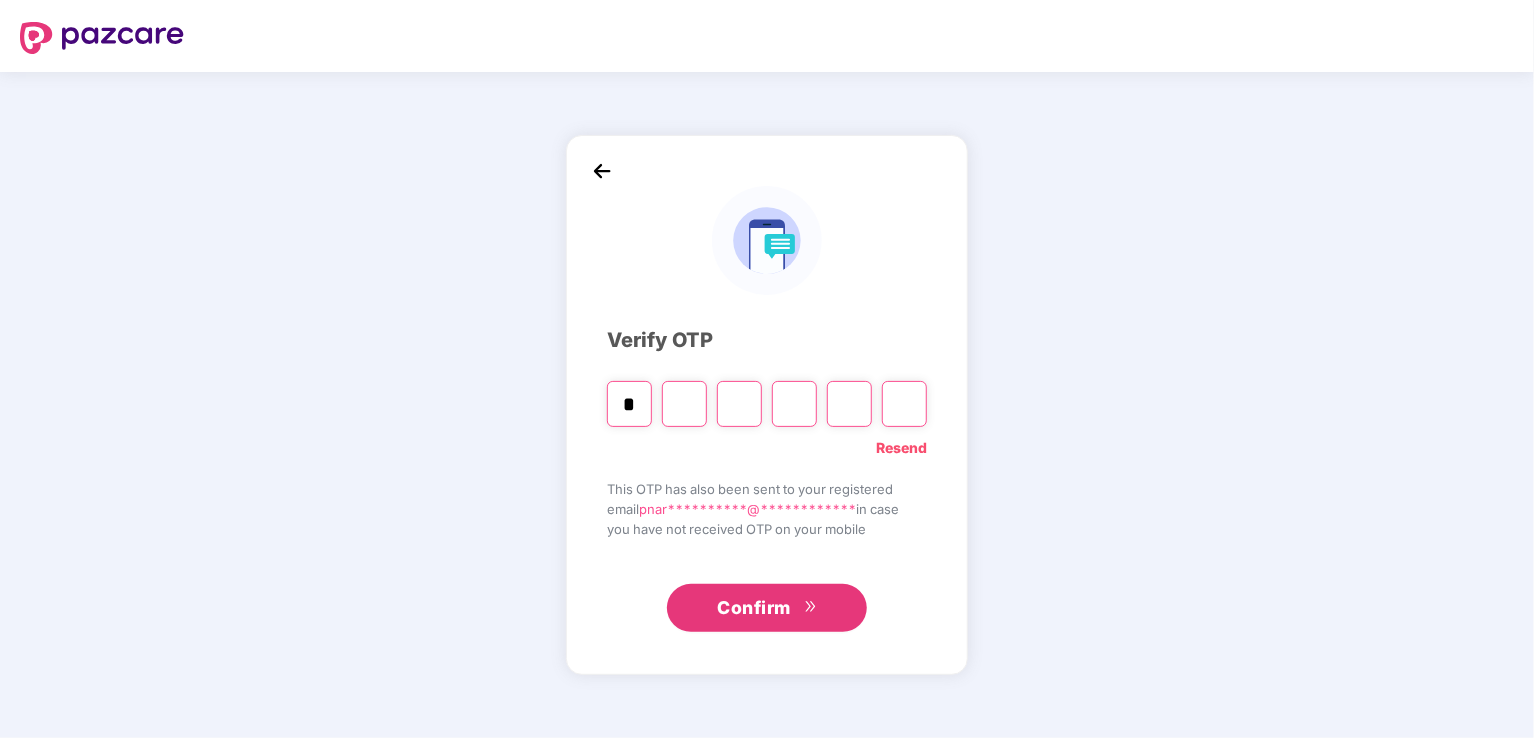 type on "*" 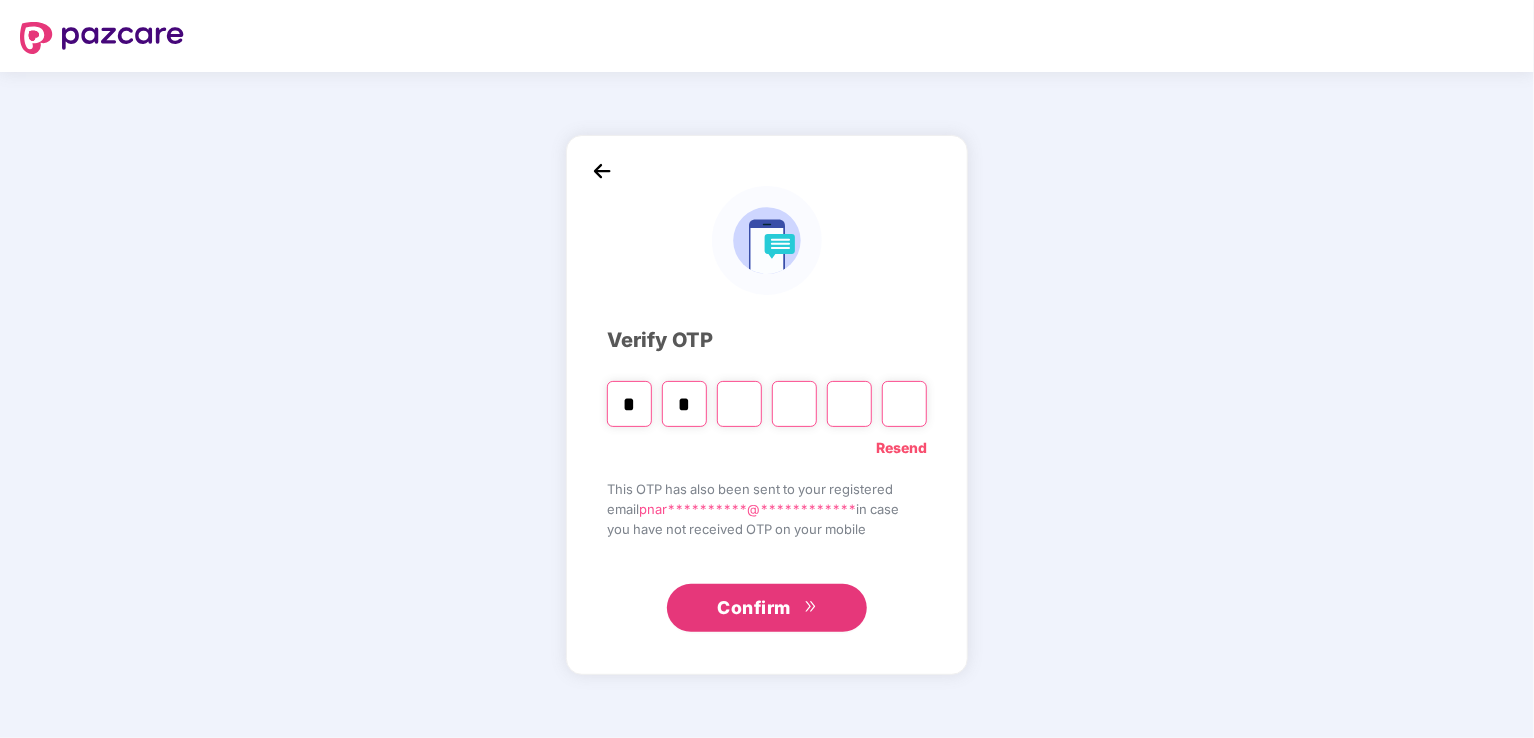 type on "*" 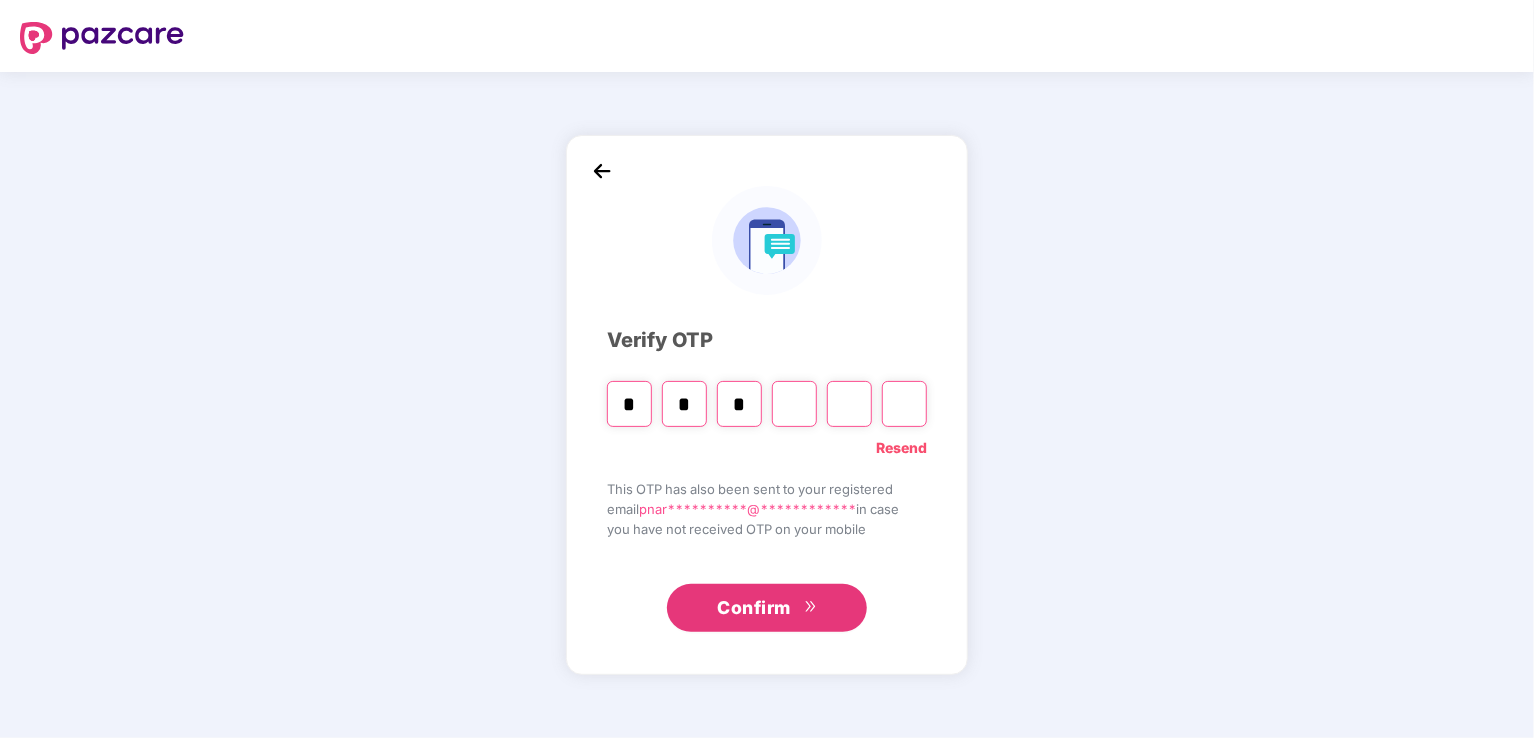 type 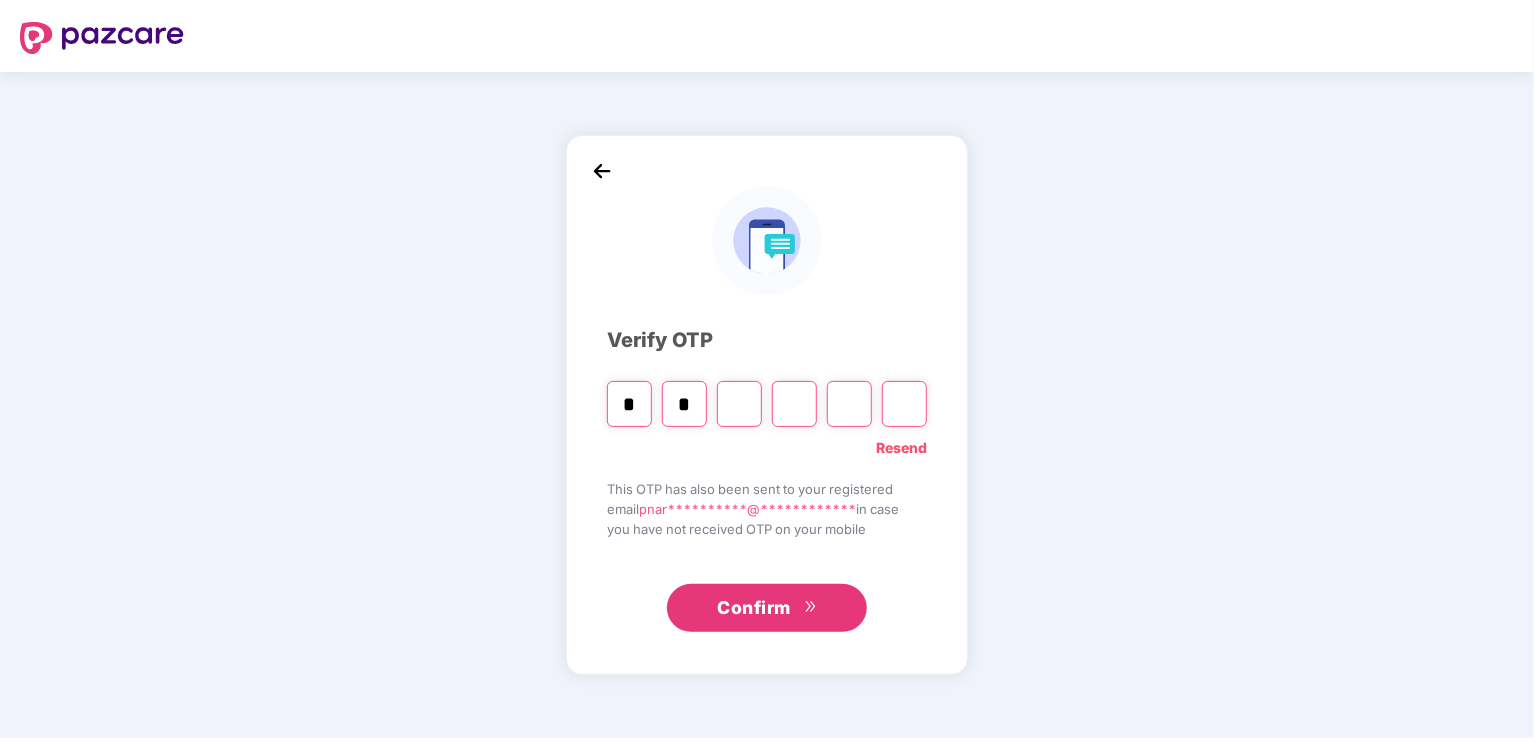 type on "*" 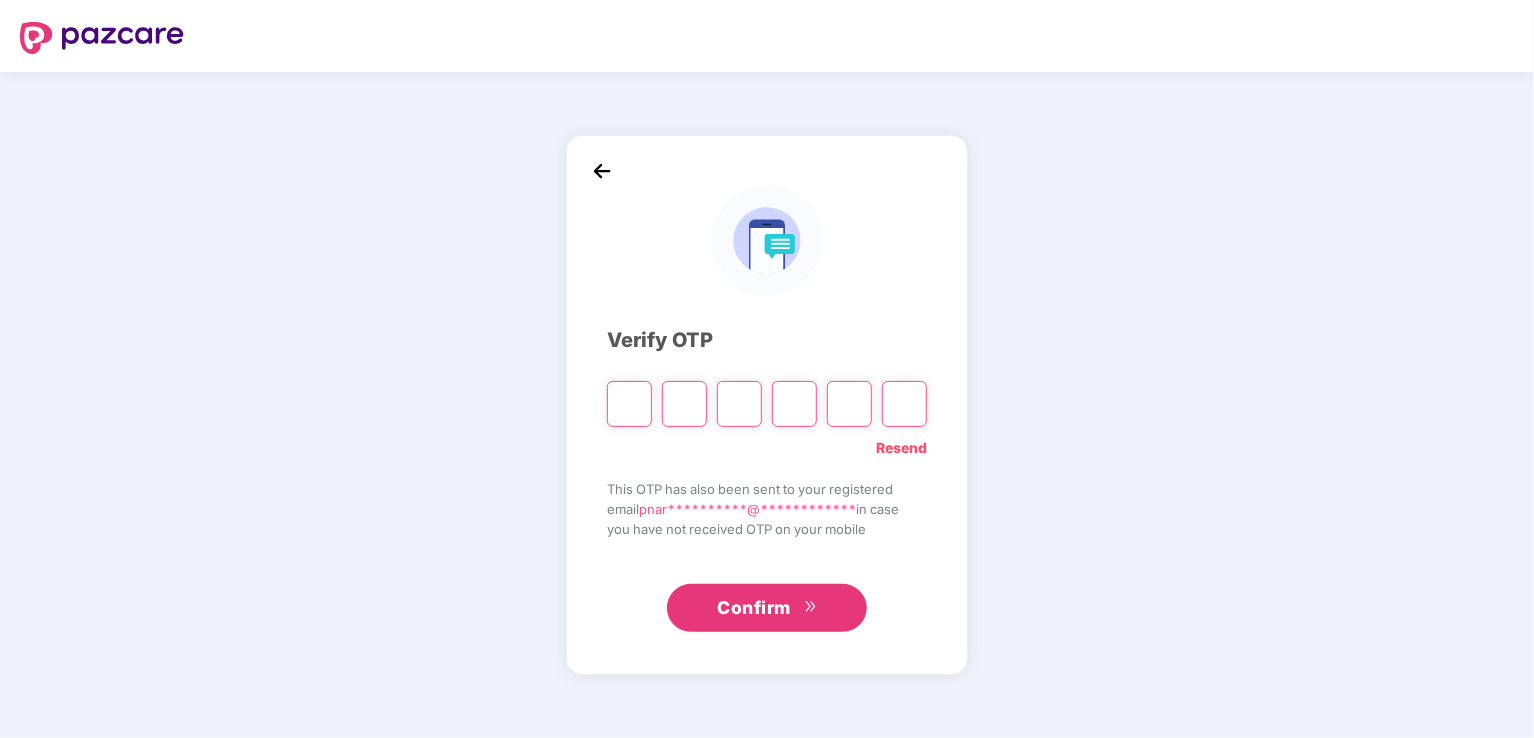 type on "*" 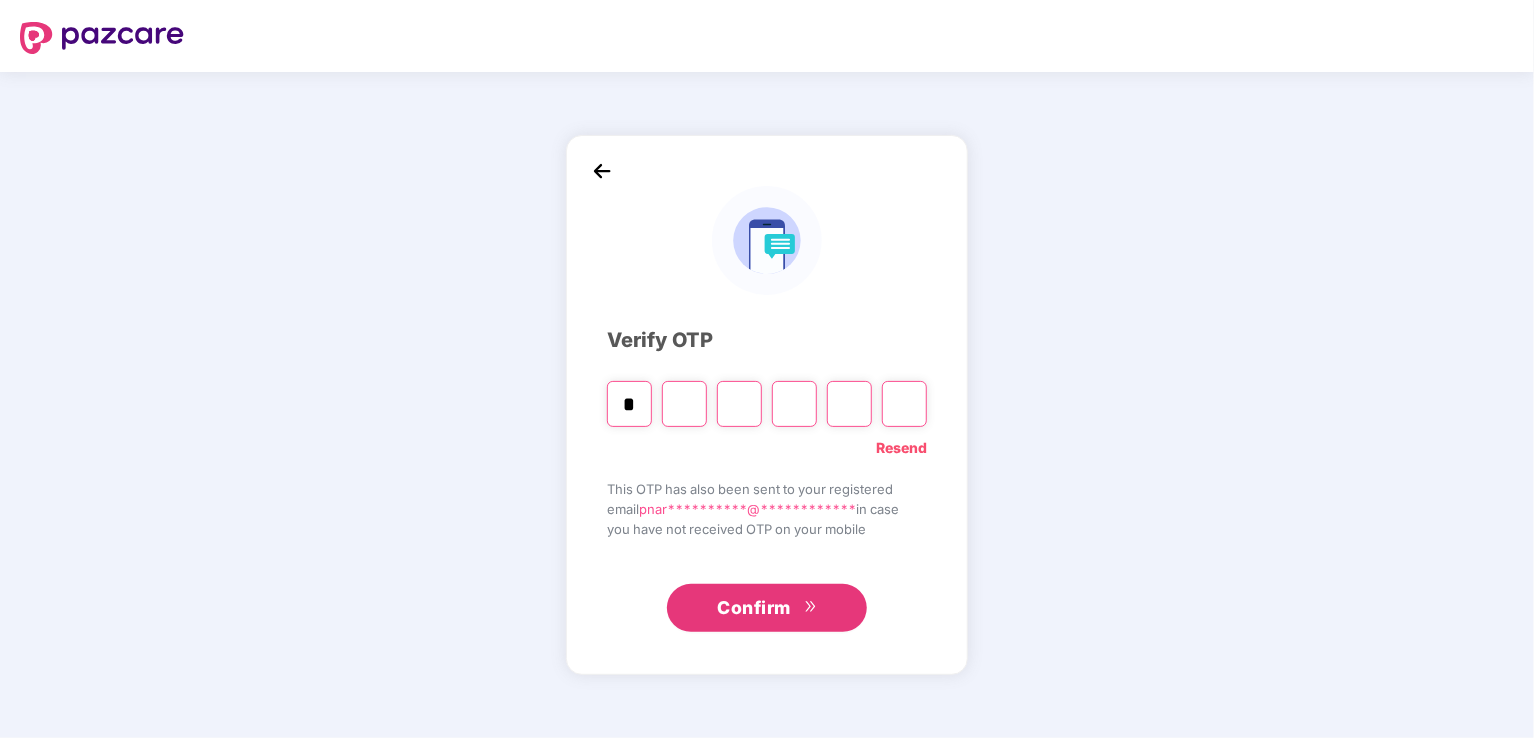type on "*" 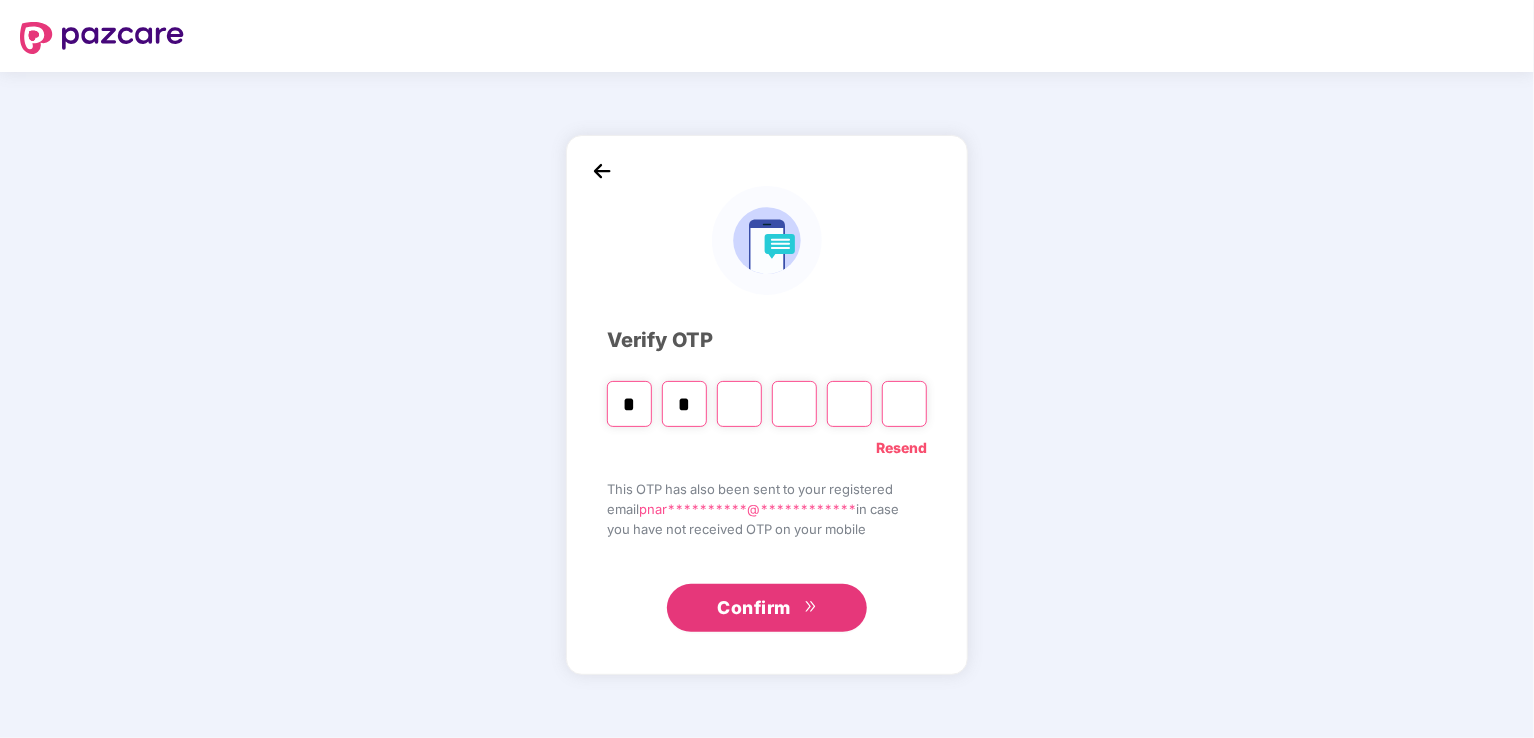 type on "*" 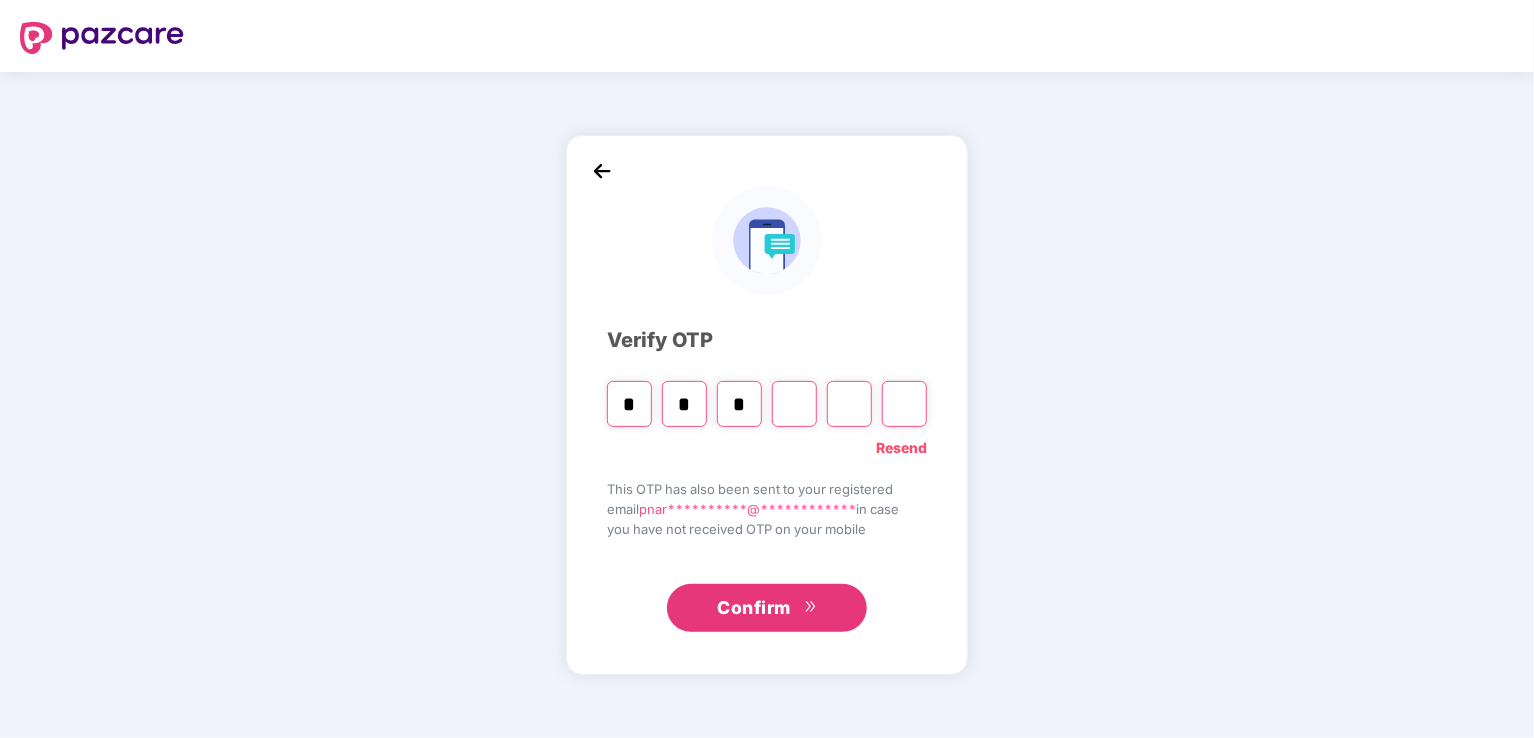 type on "*" 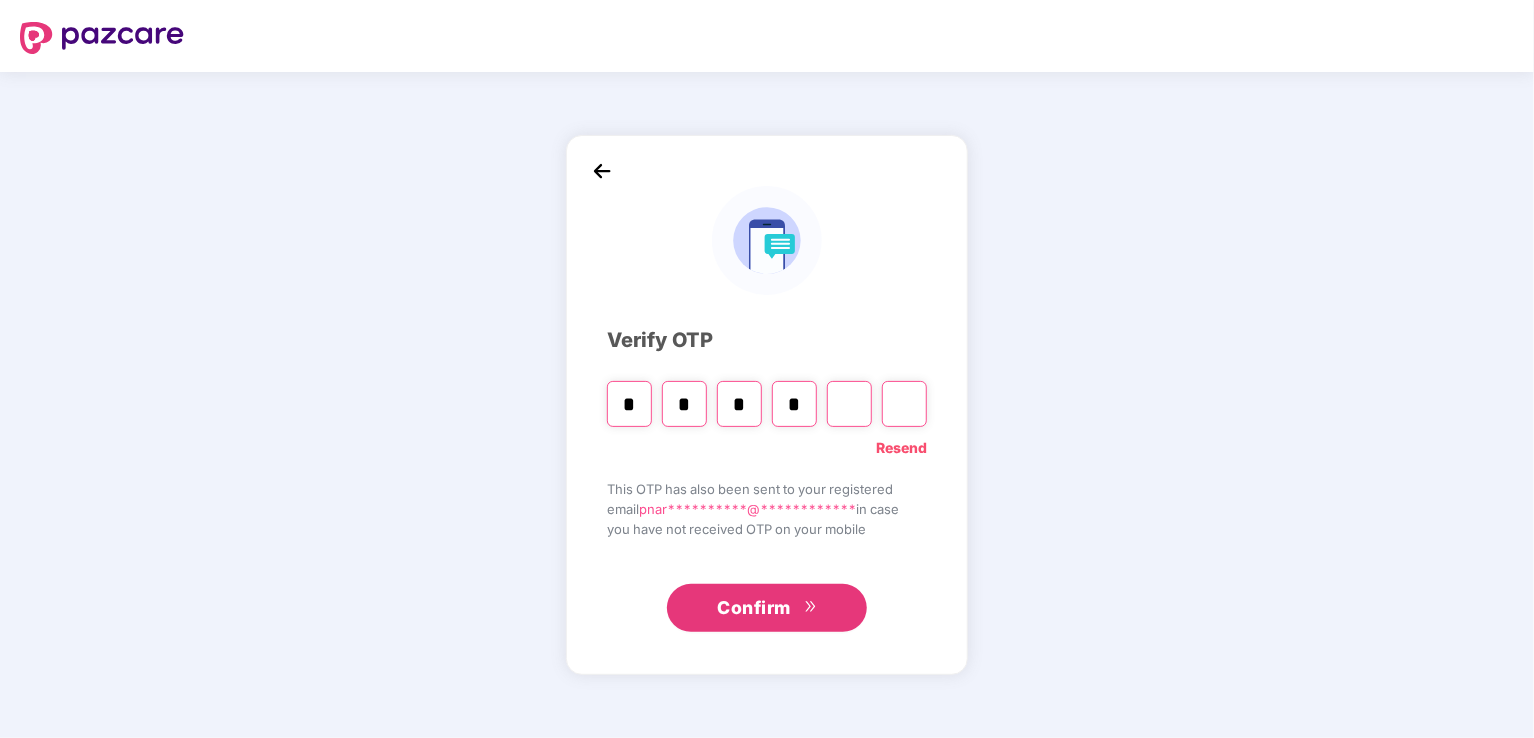 type on "*" 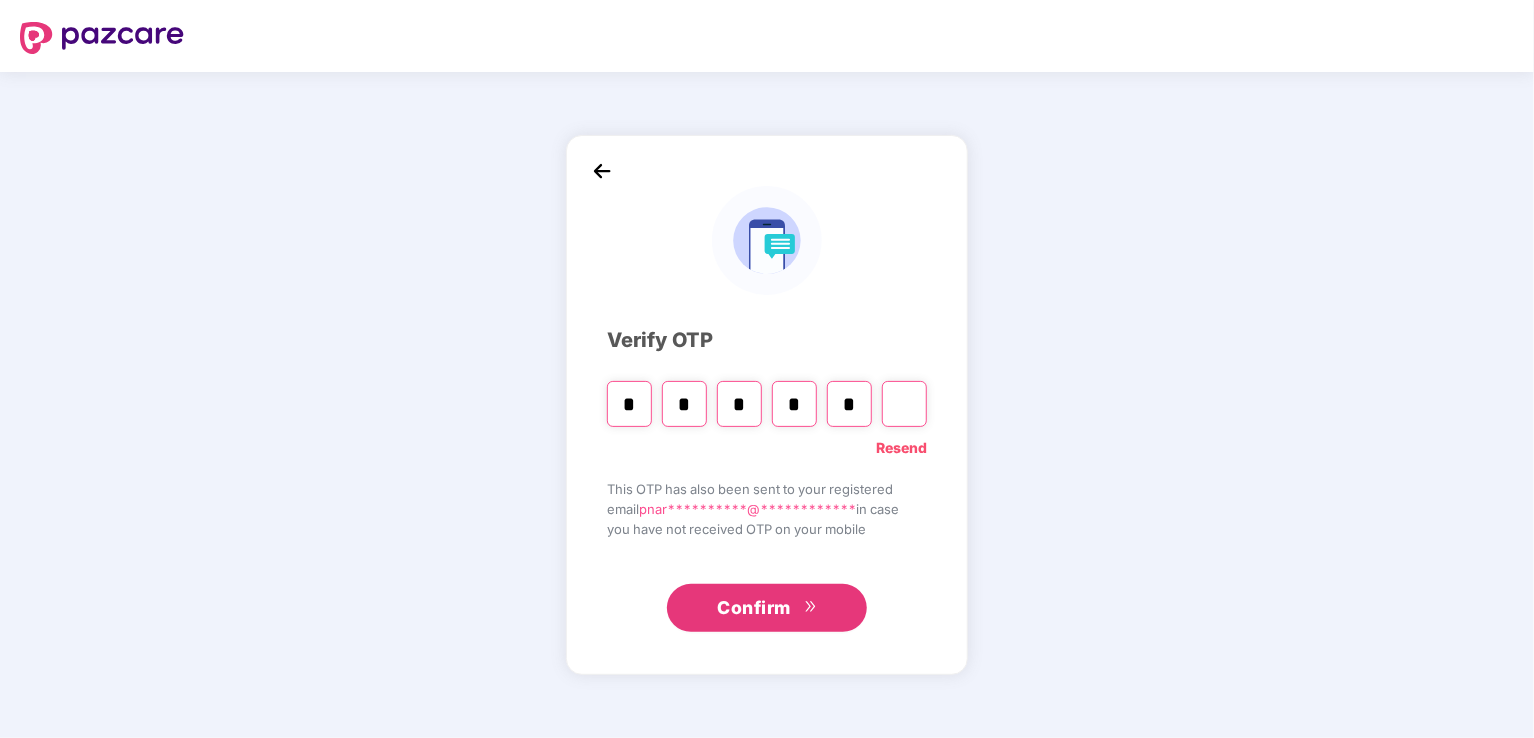 type on "*" 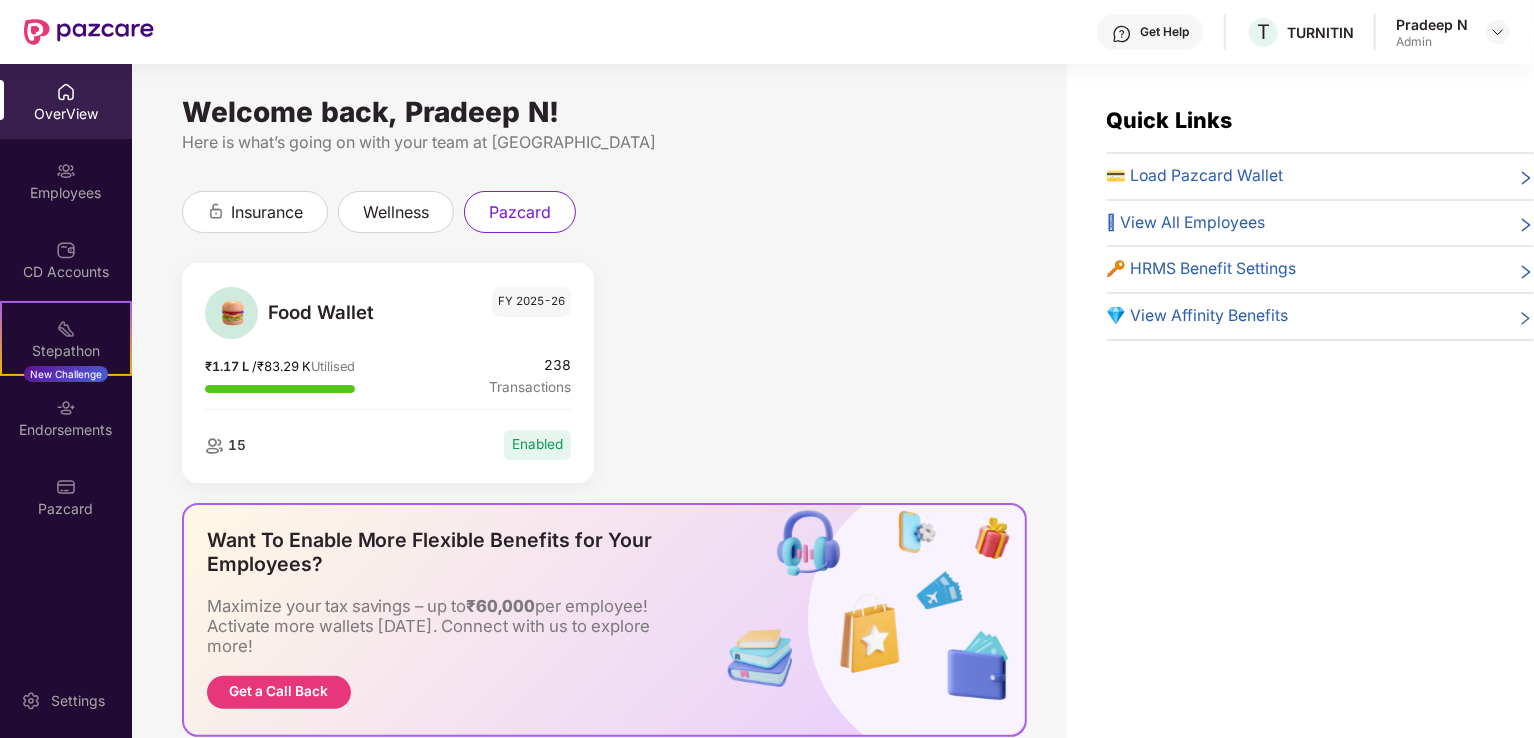 click on "Food Wallet FY 2025-26 ₹1.17 L   /  ₹83.29 K  Utilised 238 Transactions   15 Enabled Want To Enable More Flexible Benefits for Your Employees? Maximize your tax savings – up to  ₹60,000  per employee! Activate more wallets [DATE]. Connect with us to explore more! Get a Call Back  KYC Status Total Employees:  32 30 Activated 2 In Process 0 Not Opted 0 Rejected 3 Inactive" at bounding box center (604, 605) 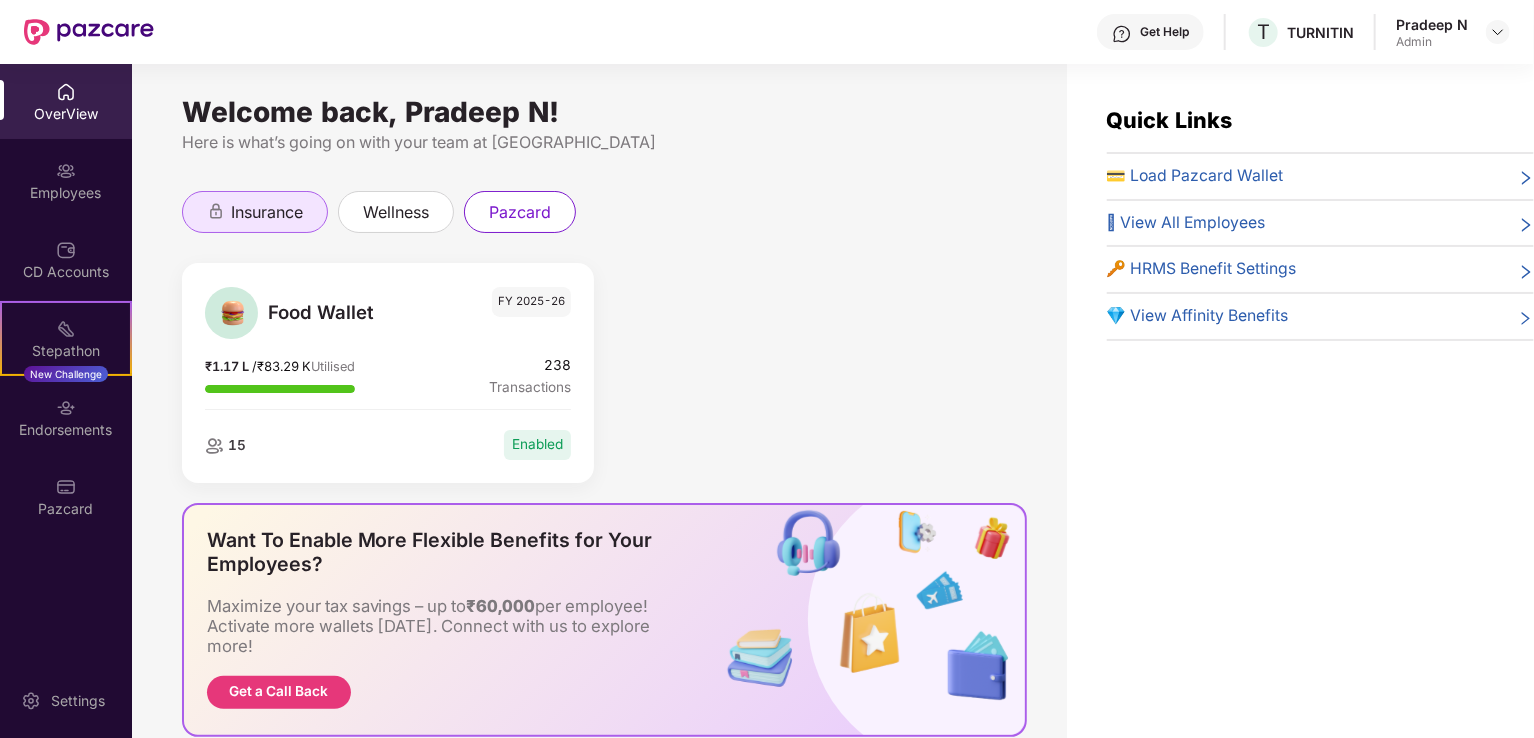 click on "insurance" at bounding box center [255, 212] 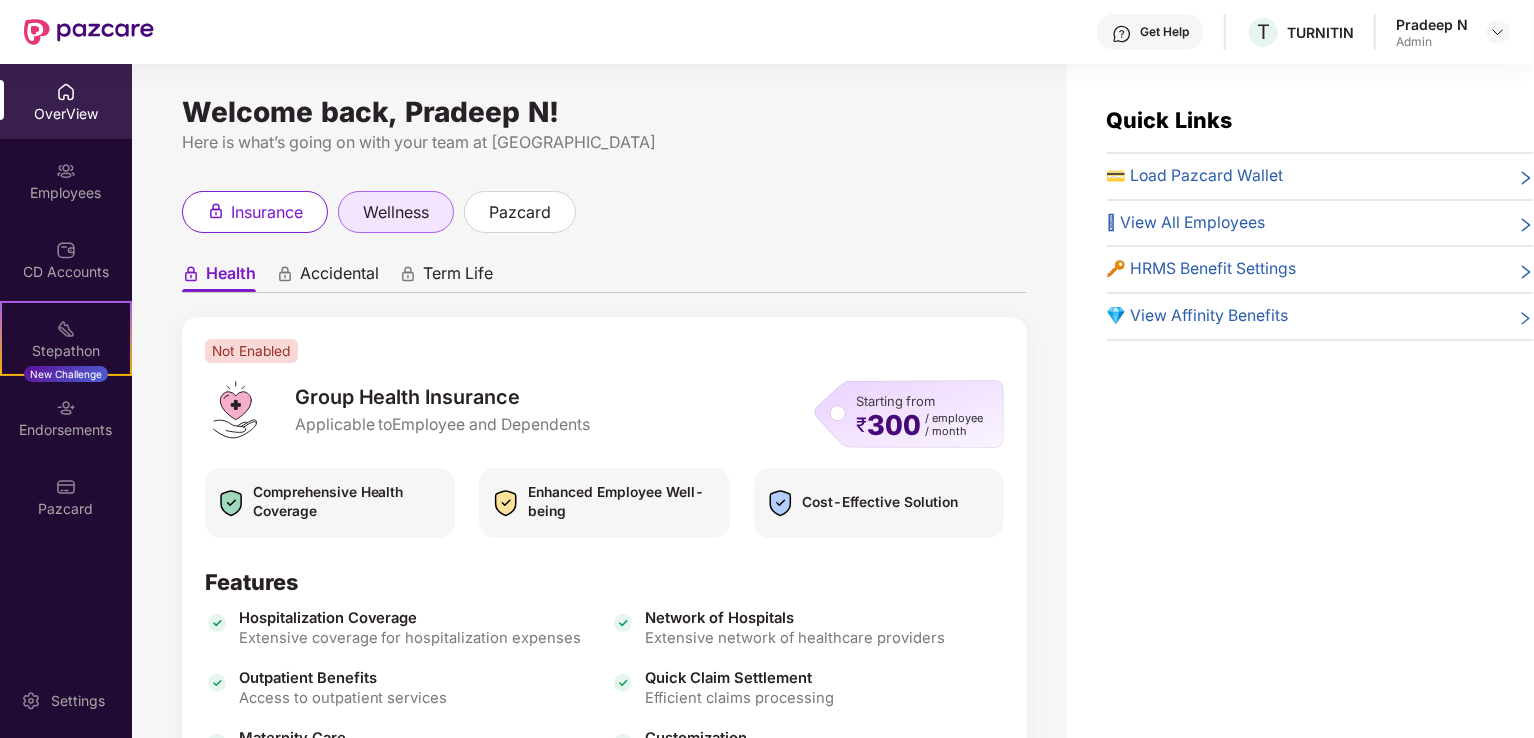 click on "wellness" at bounding box center (396, 212) 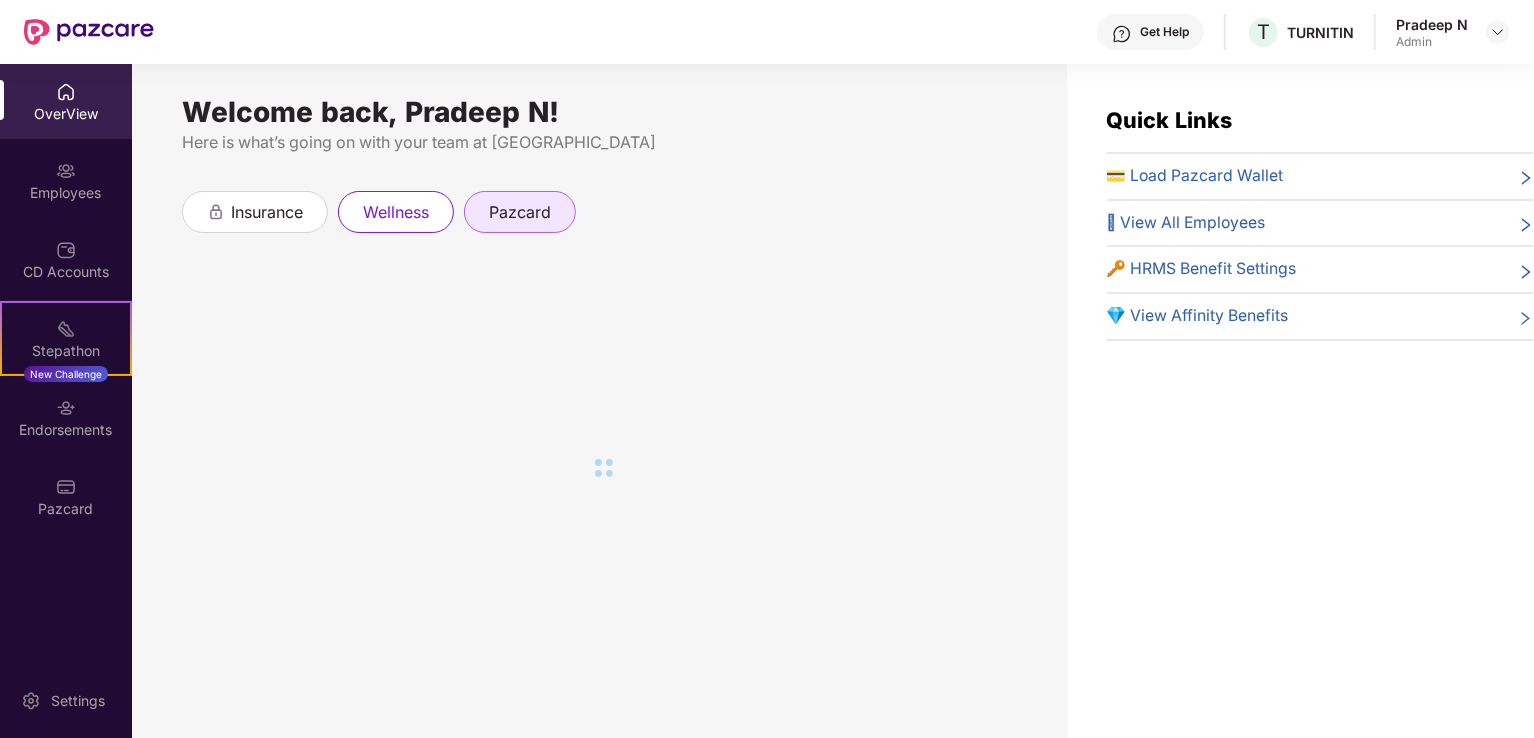 click on "pazcard" at bounding box center (520, 212) 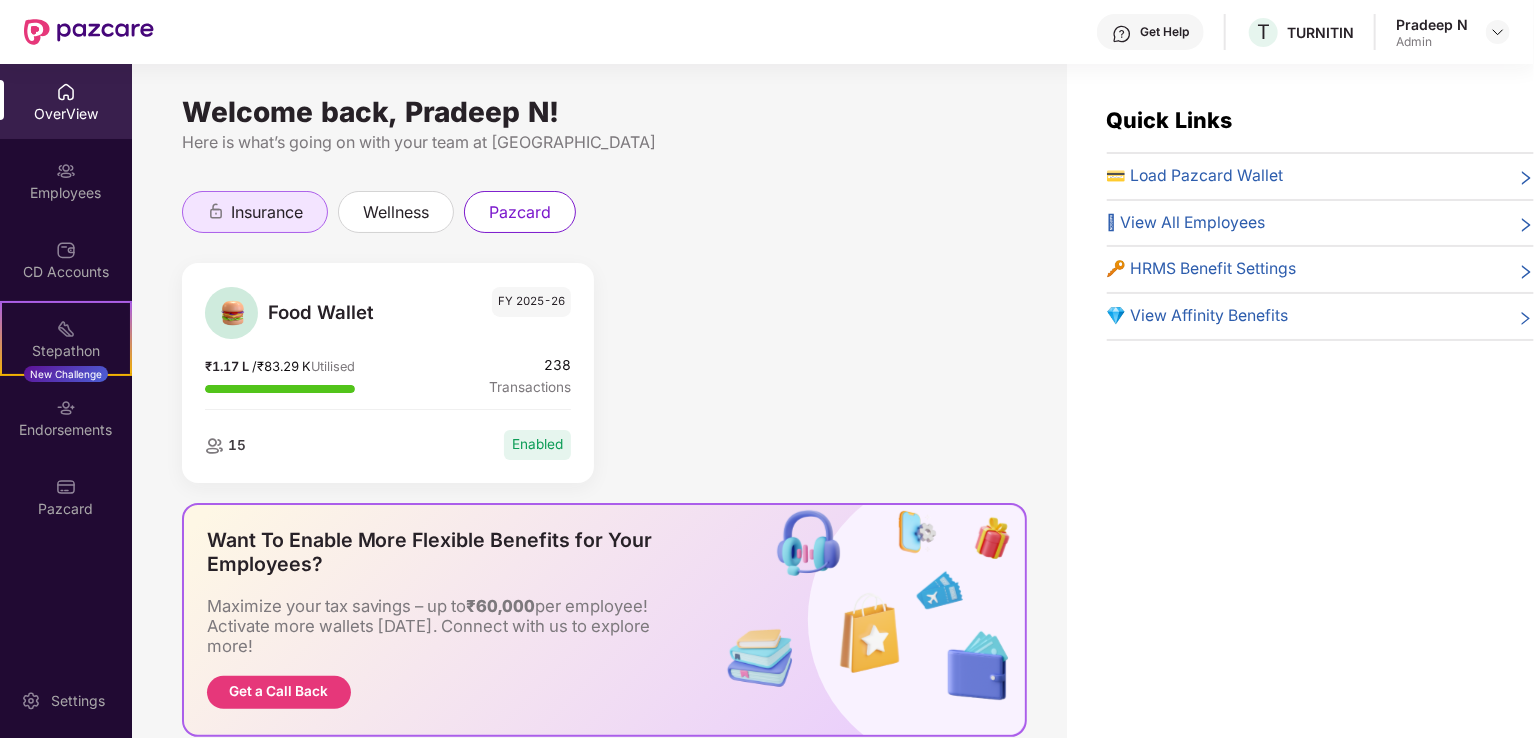 click on "insurance" at bounding box center (267, 212) 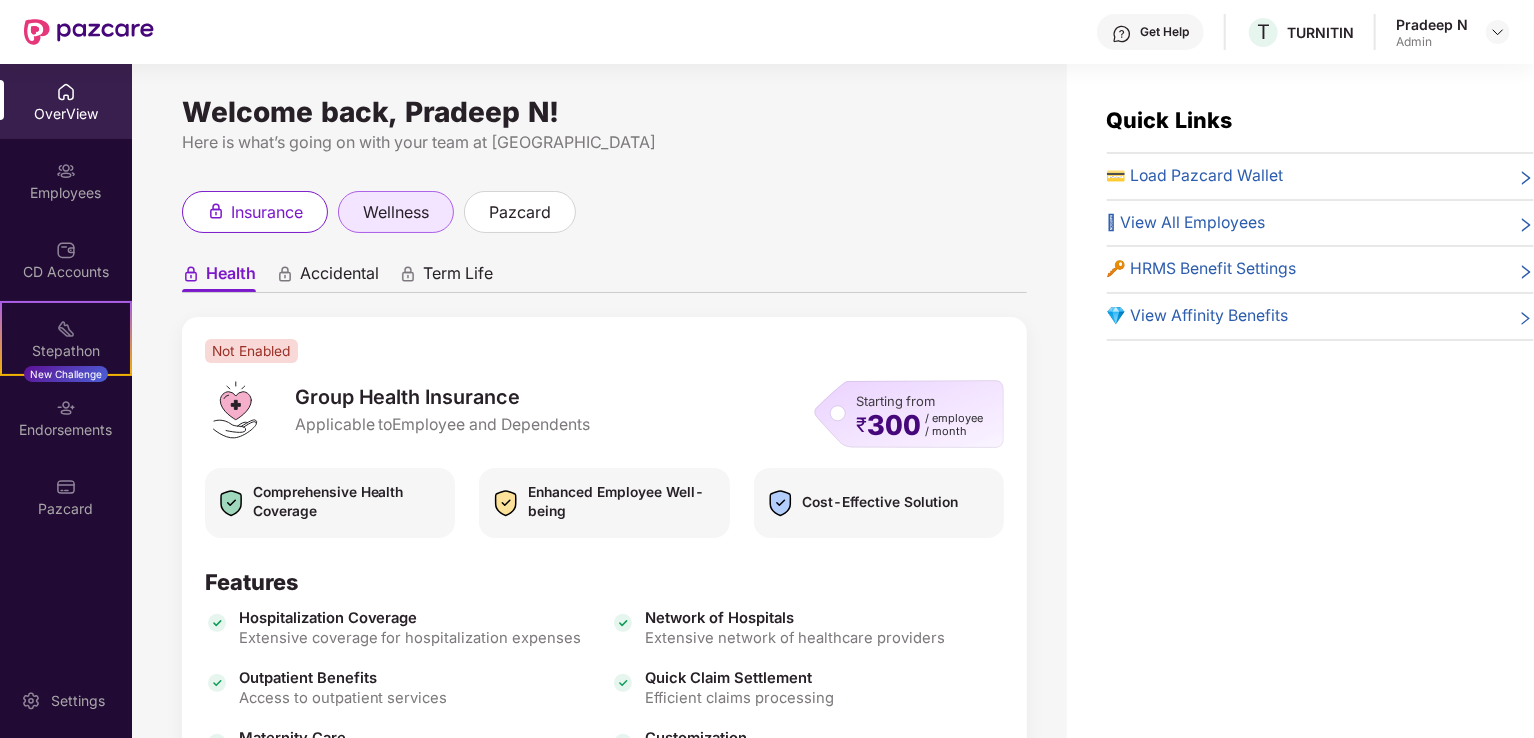 click on "wellness" at bounding box center (396, 212) 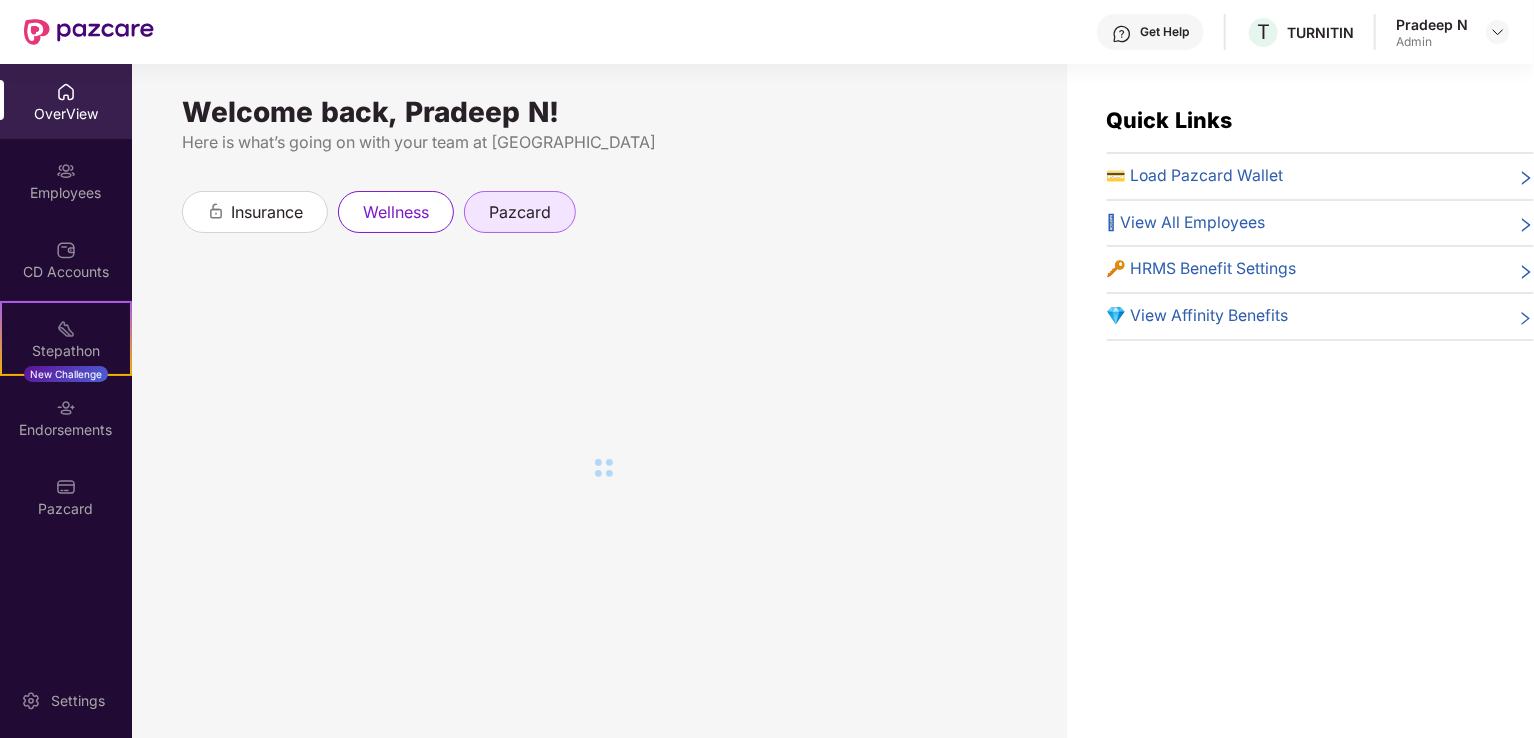 click on "pazcard" at bounding box center (520, 212) 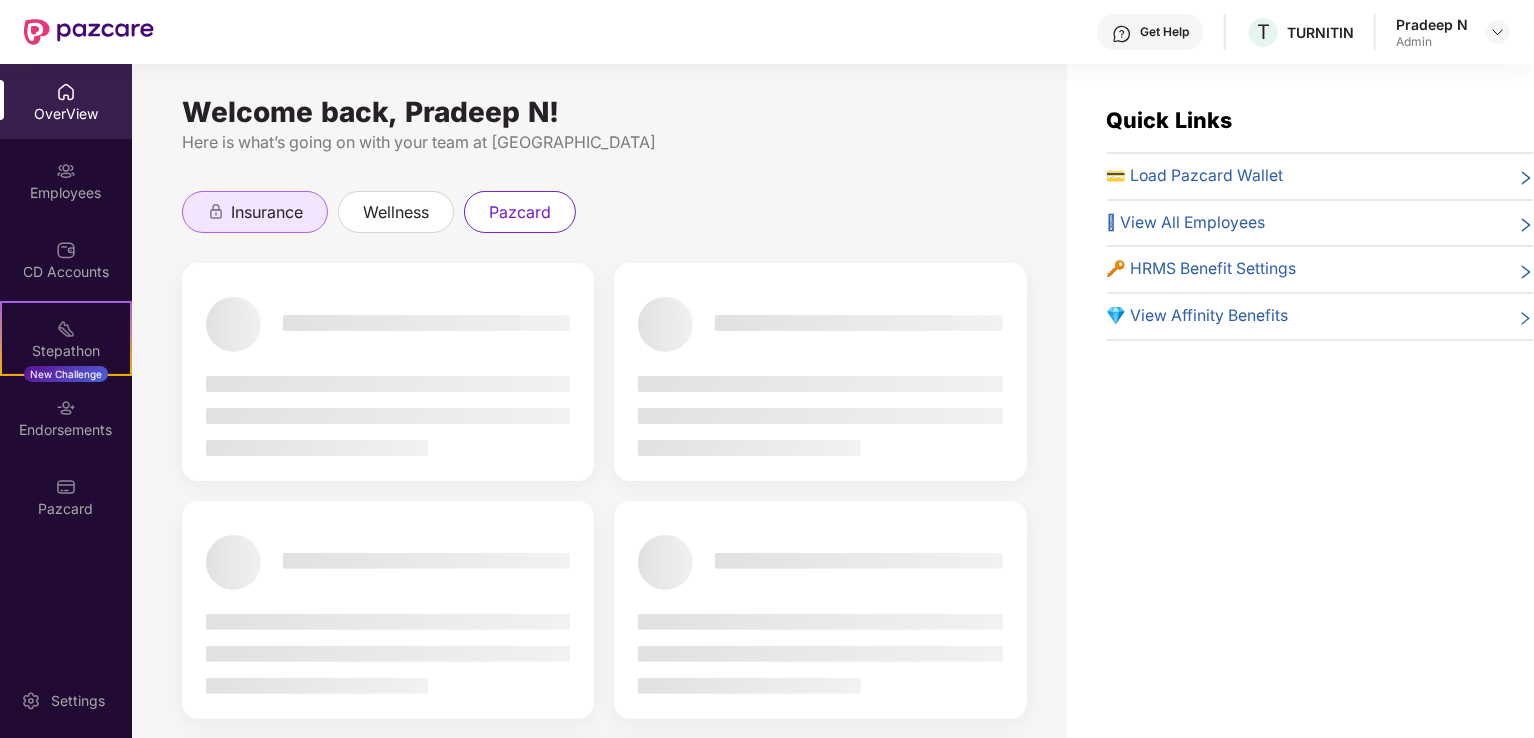 click on "insurance" at bounding box center [255, 212] 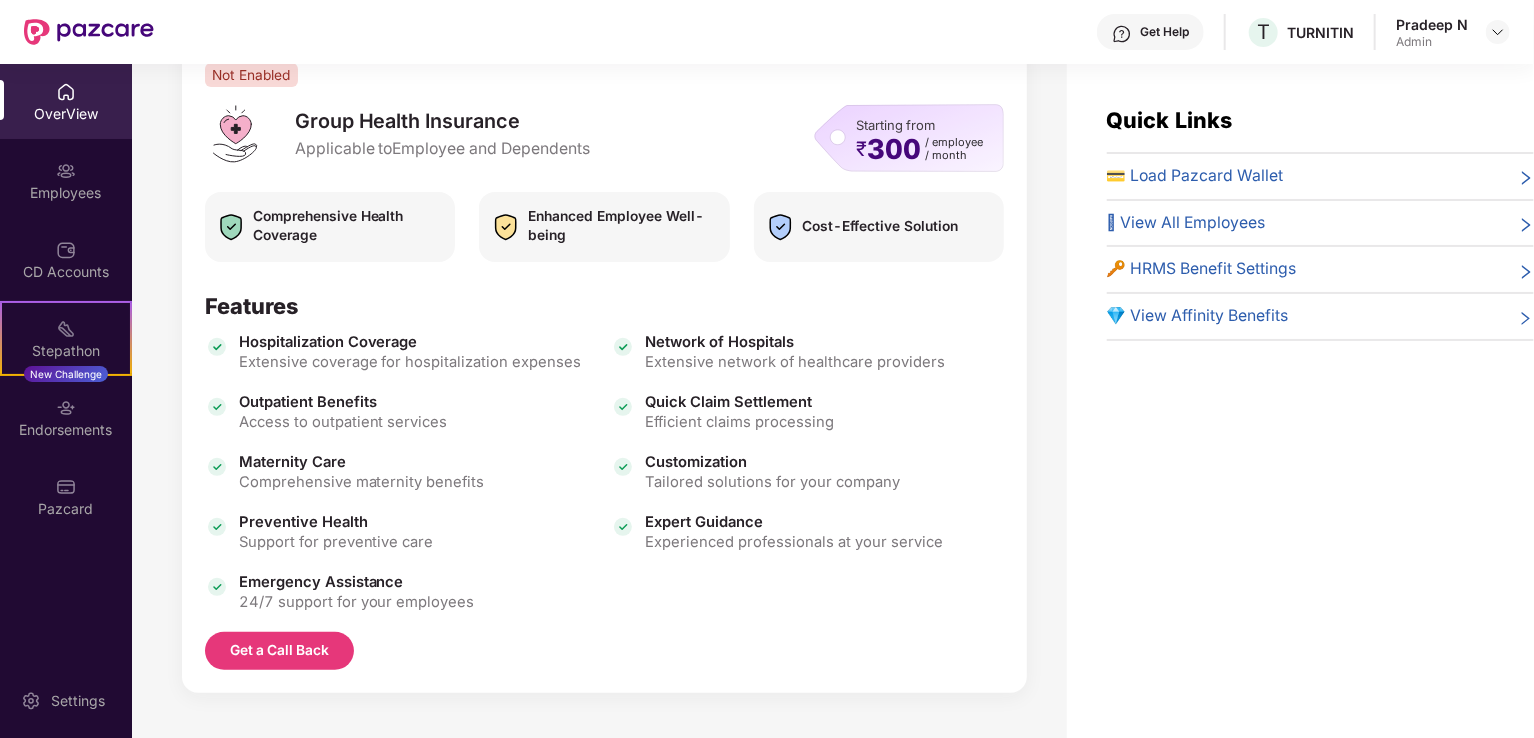 scroll, scrollTop: 0, scrollLeft: 0, axis: both 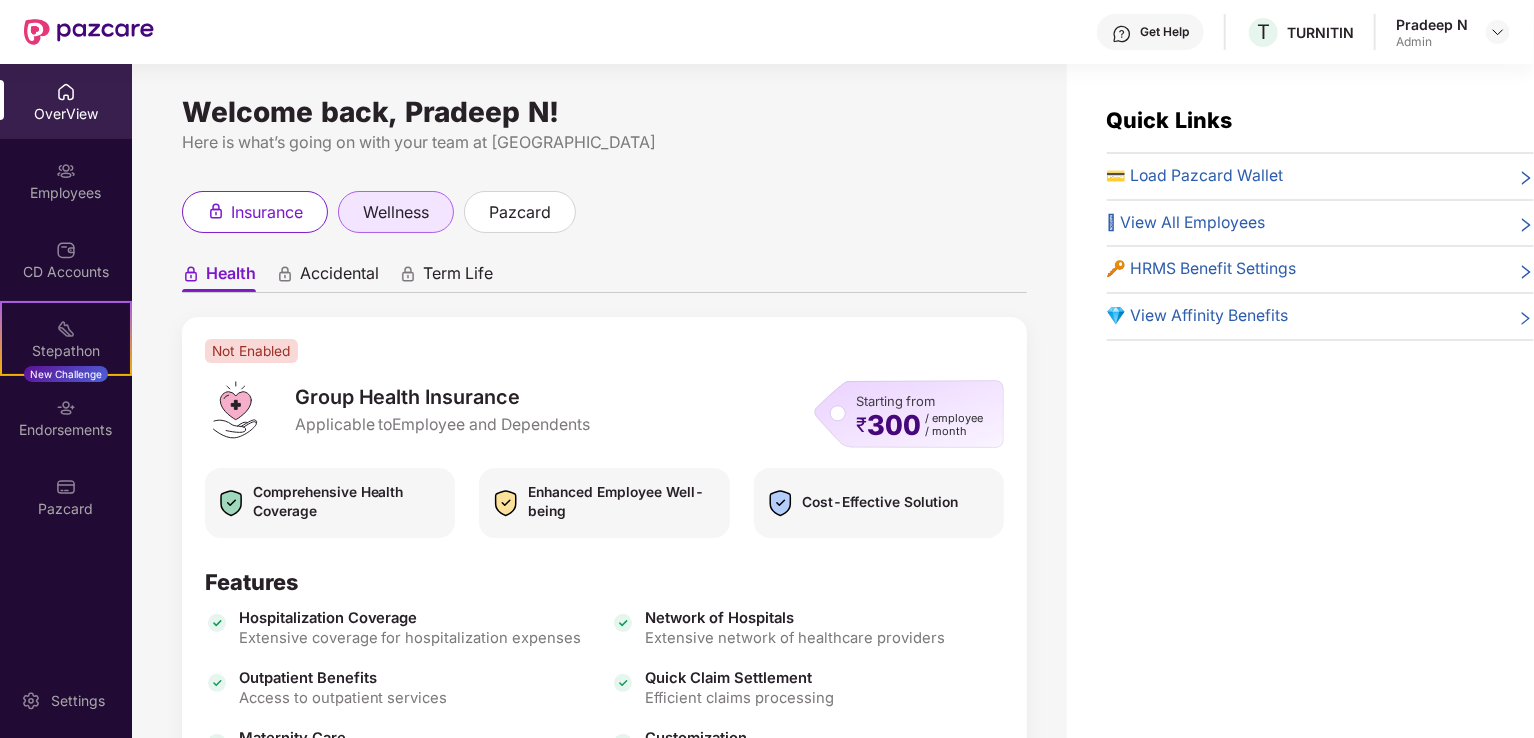 click on "wellness" at bounding box center (396, 212) 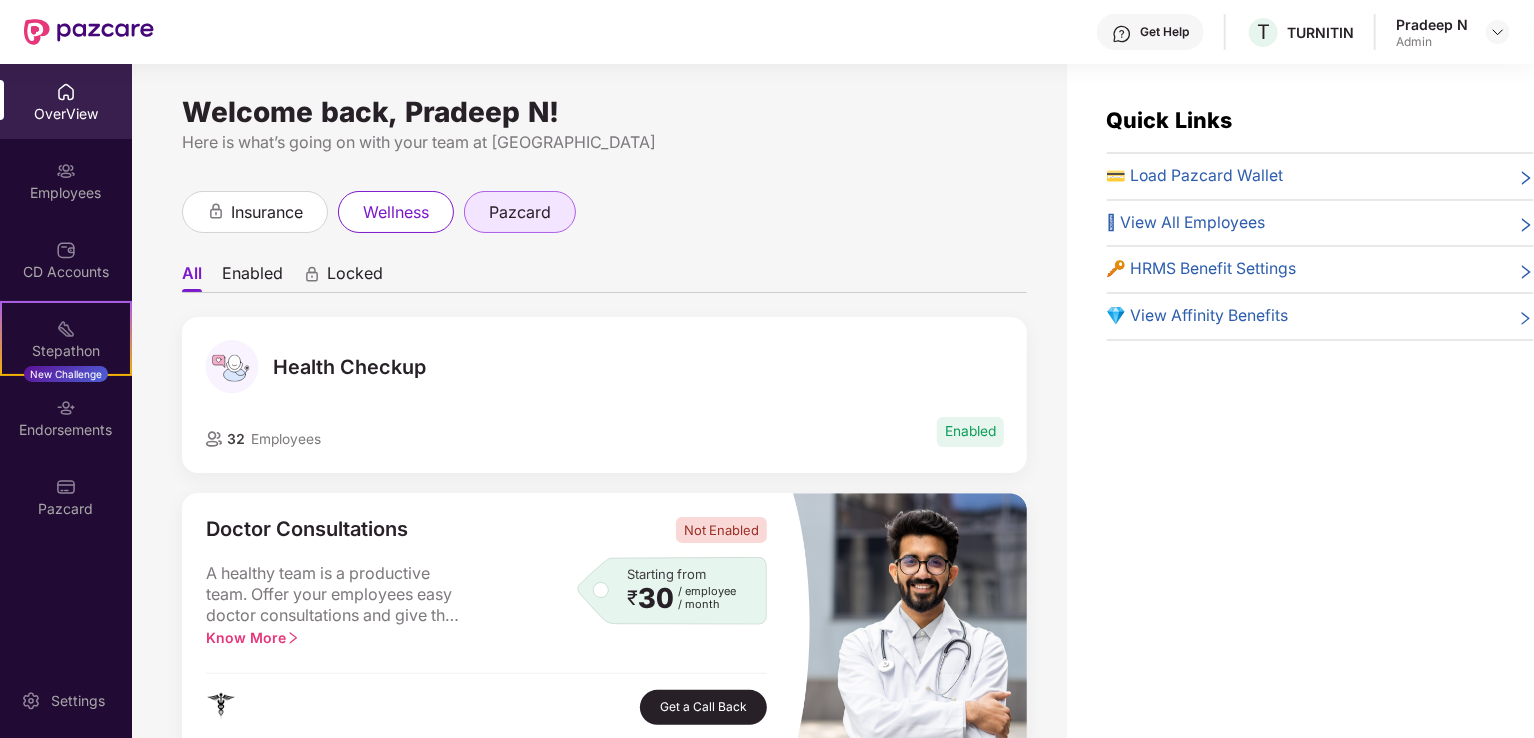 click on "pazcard" at bounding box center (520, 212) 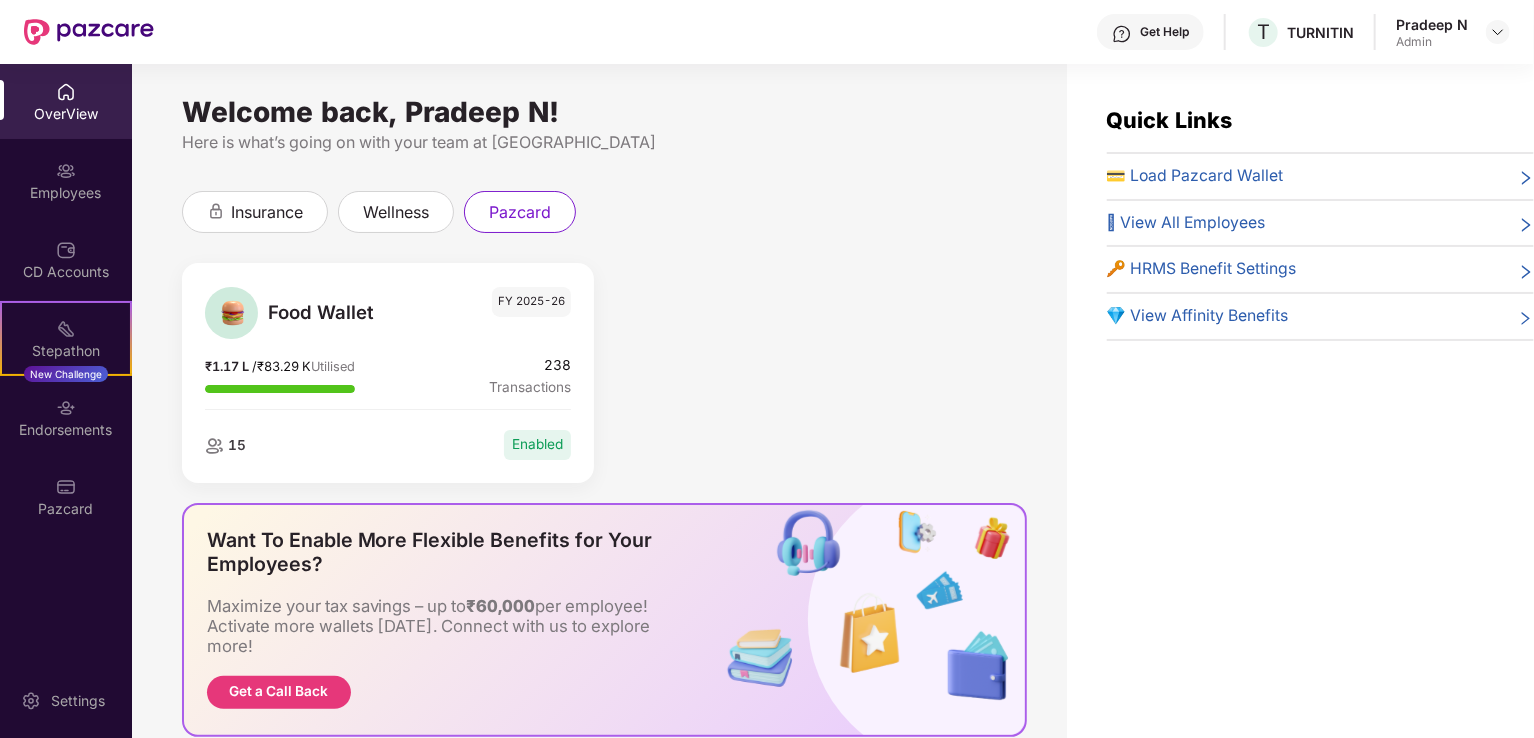click on "OverView" at bounding box center [66, 101] 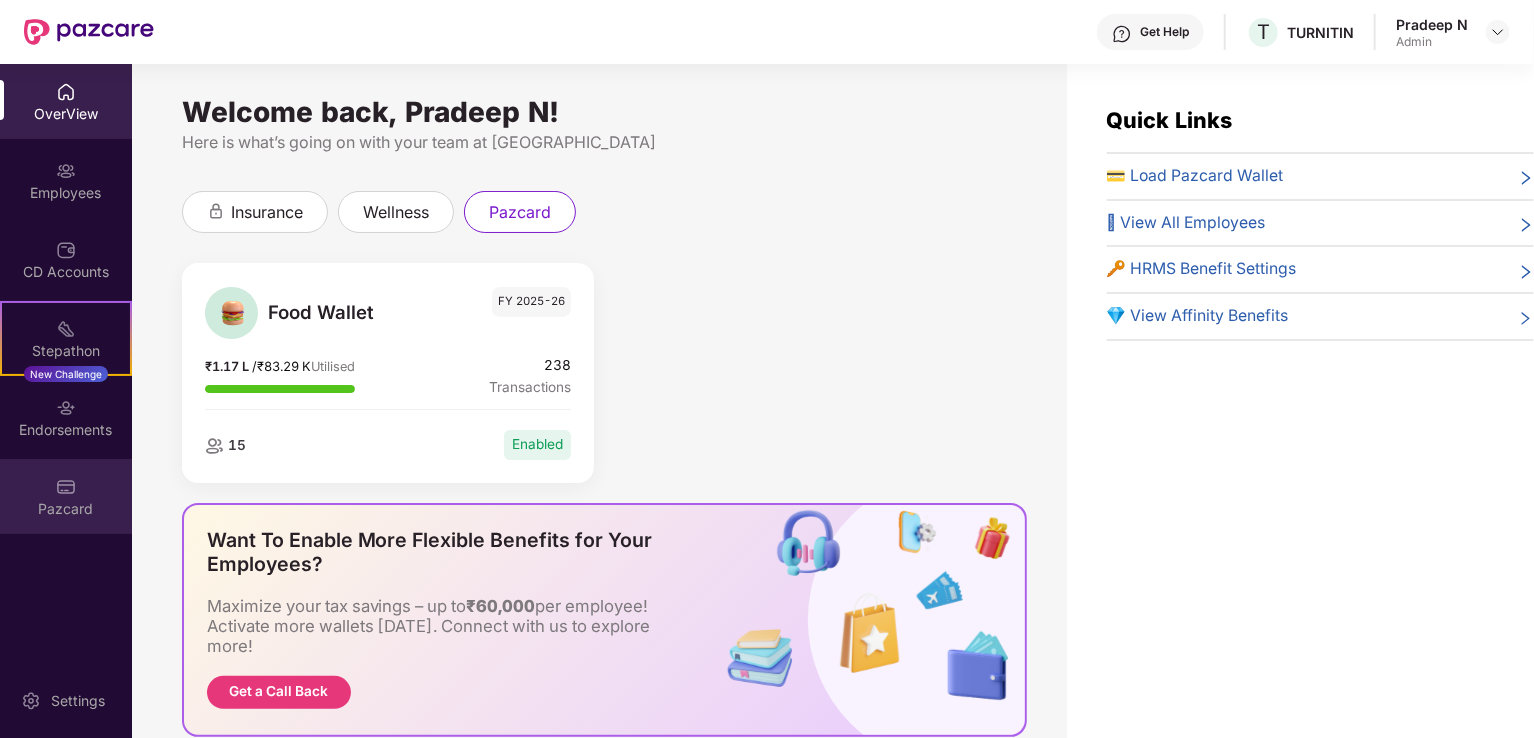 click on "Pazcard" at bounding box center [66, 496] 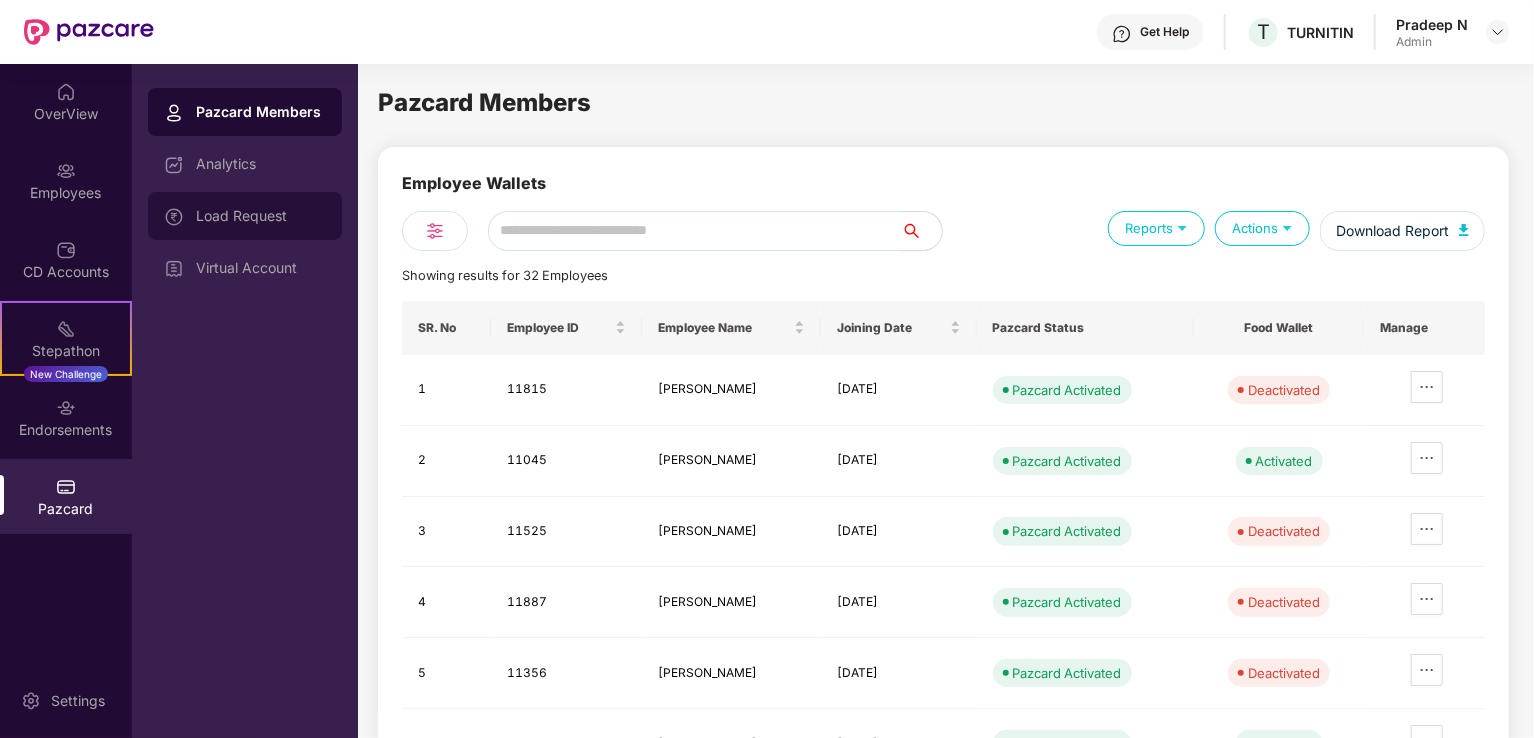 click on "Load Request" at bounding box center [261, 216] 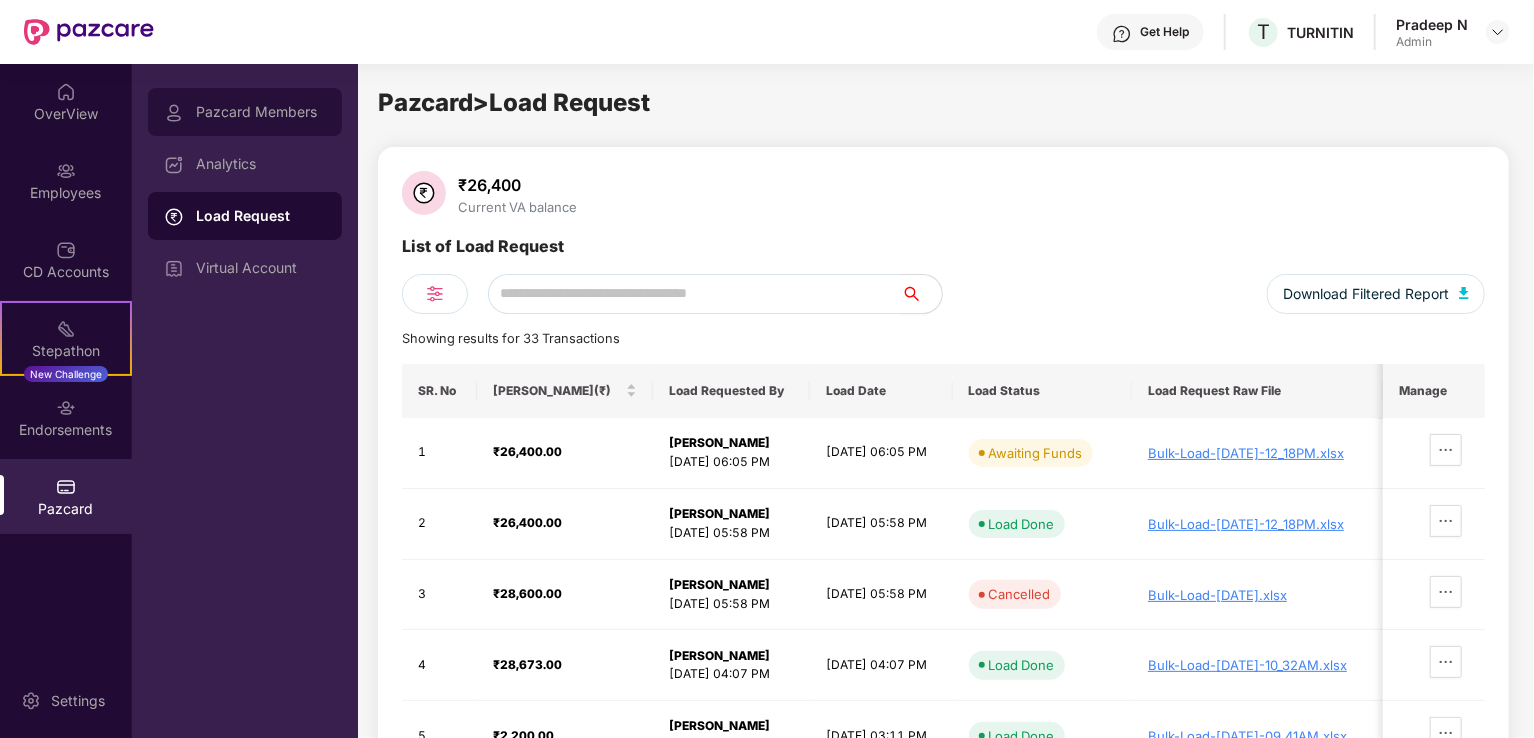 click on "Pazcard Members" at bounding box center (261, 112) 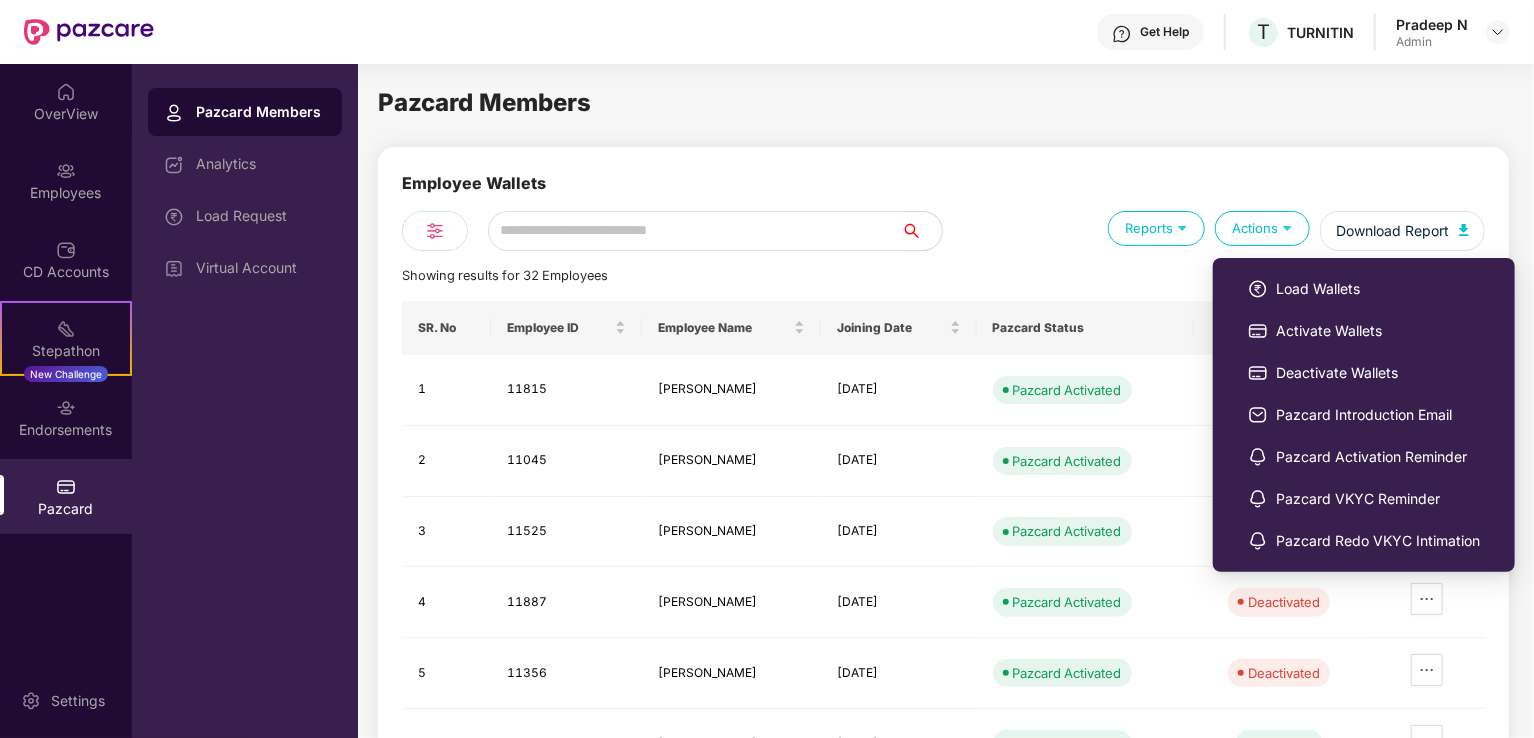 click on "Employee Wallets" 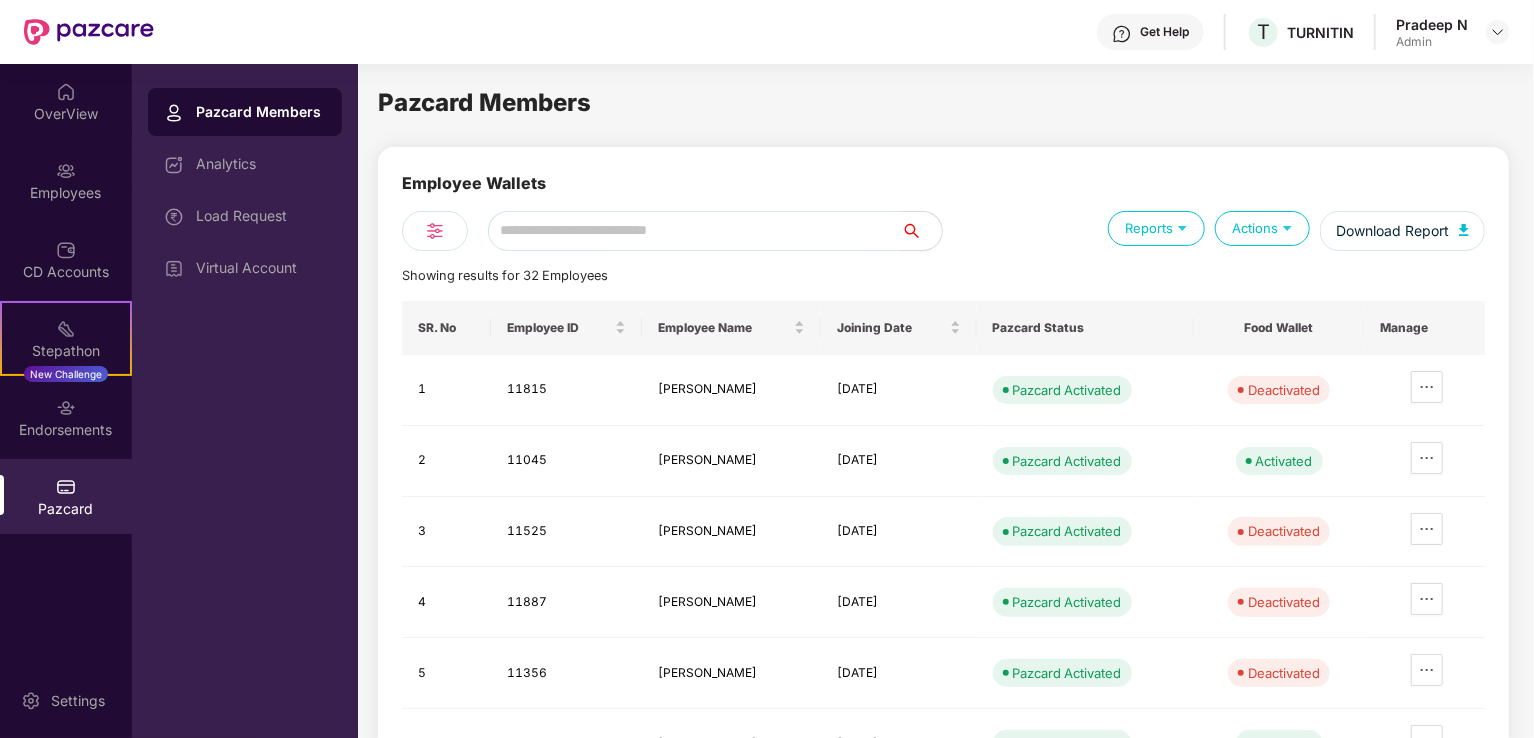 click on "Actions" at bounding box center (1262, 228) 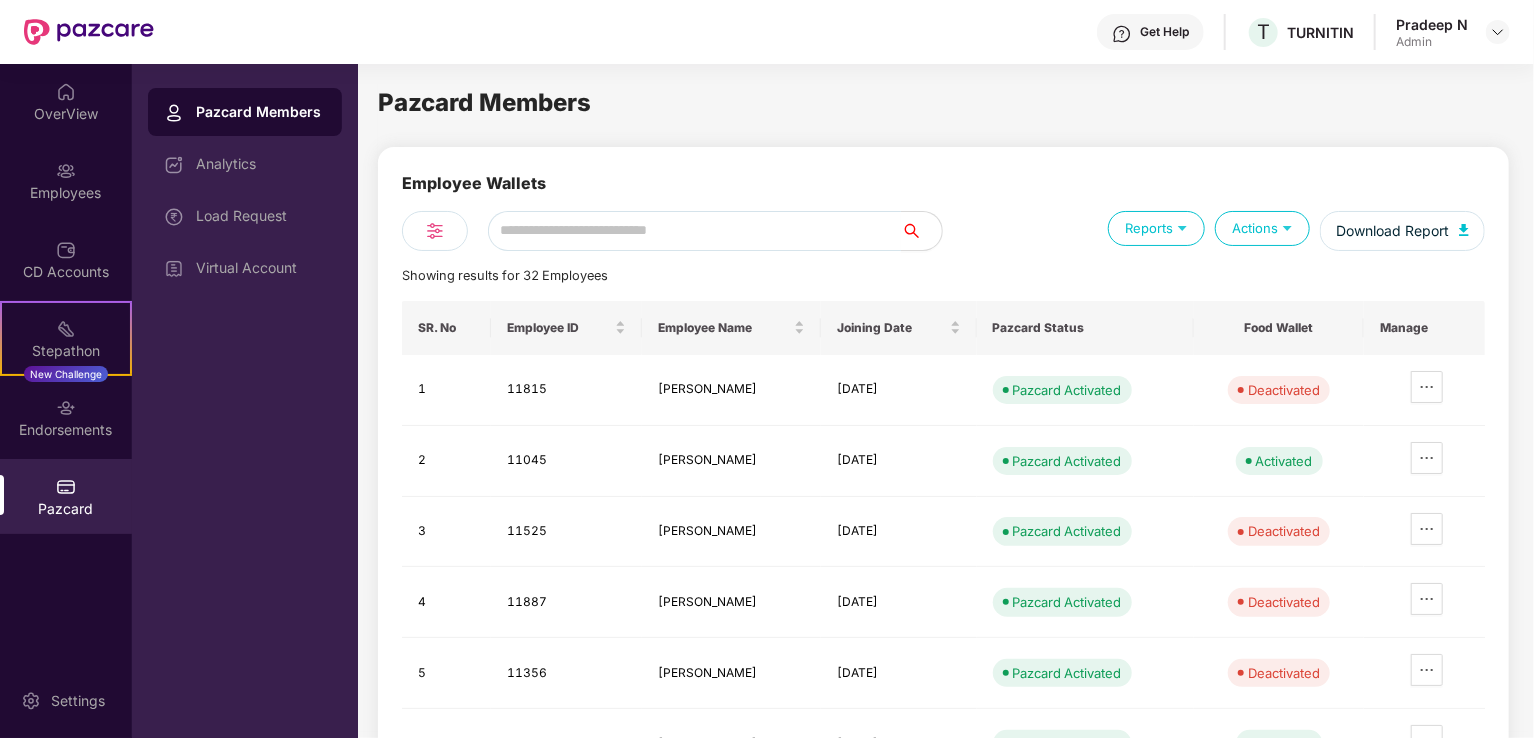 click on "Actions" at bounding box center [1262, 228] 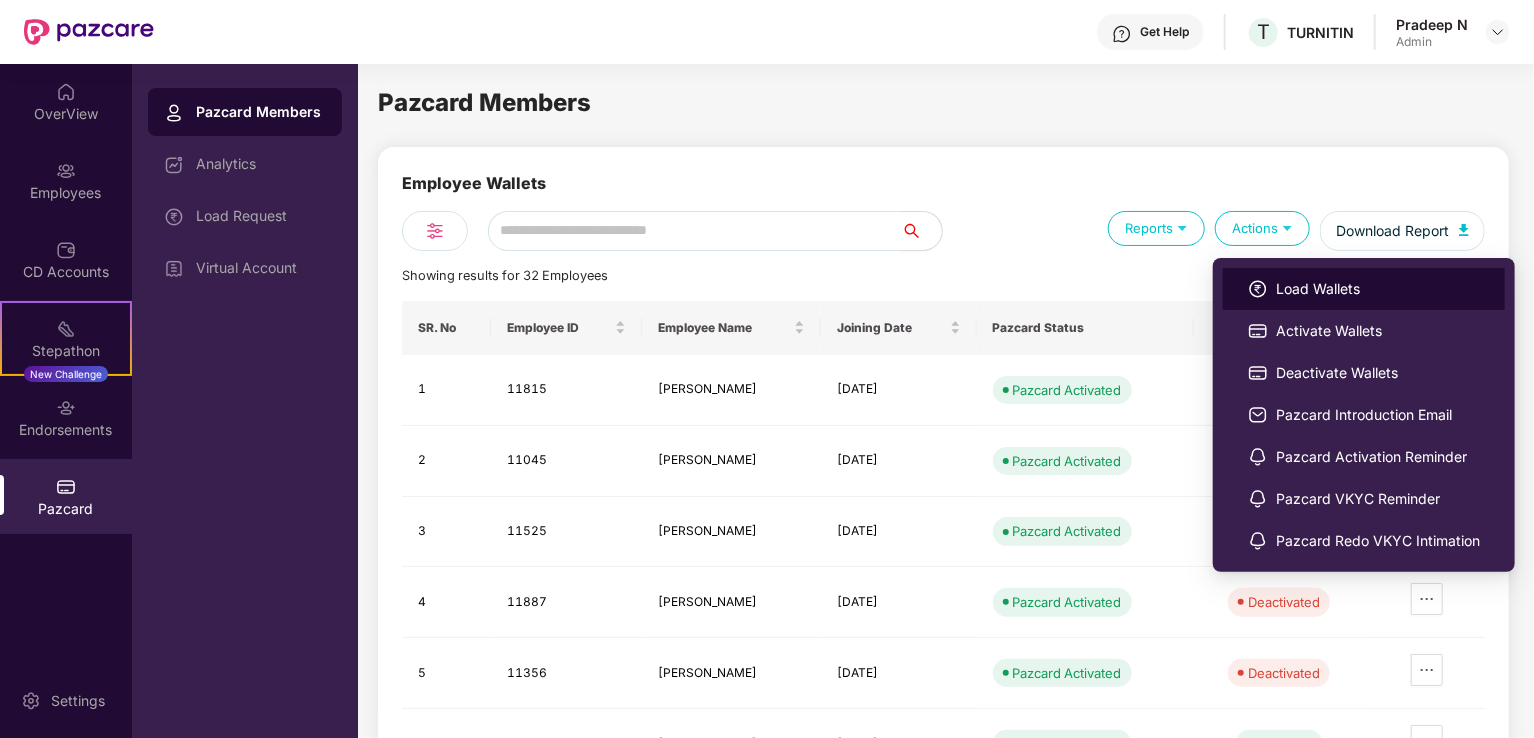 click on "Load Wallets" at bounding box center [1364, 289] 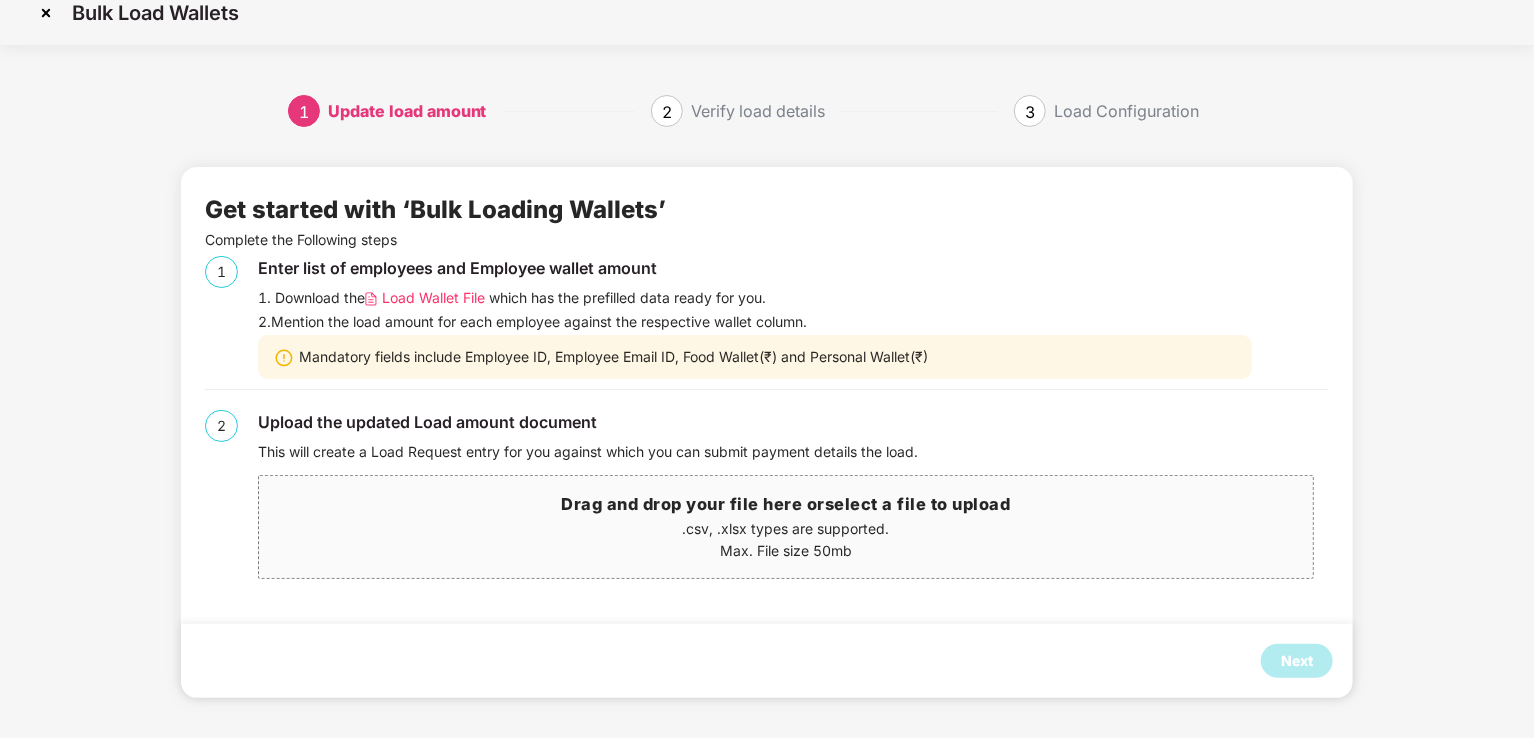 scroll, scrollTop: 0, scrollLeft: 0, axis: both 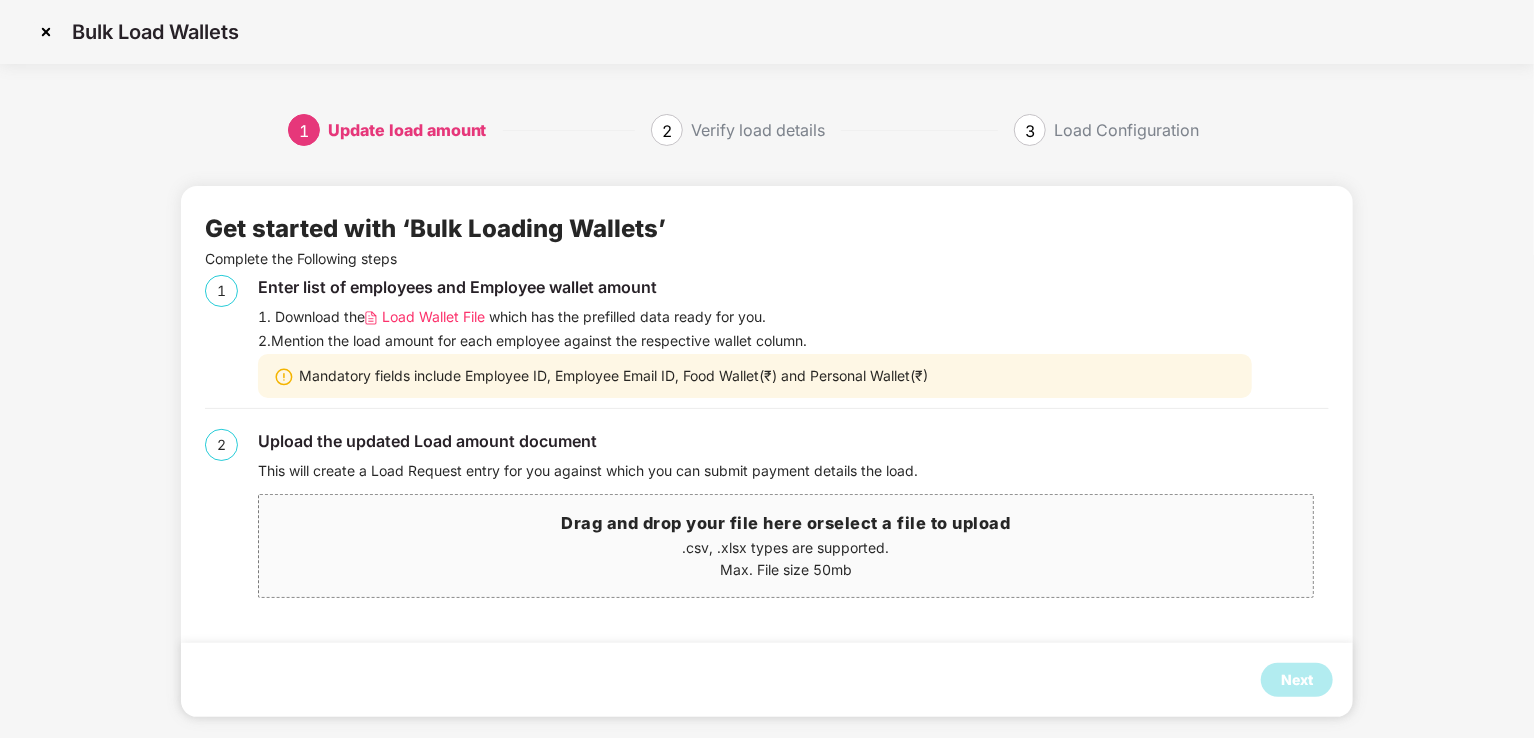click at bounding box center [46, 32] 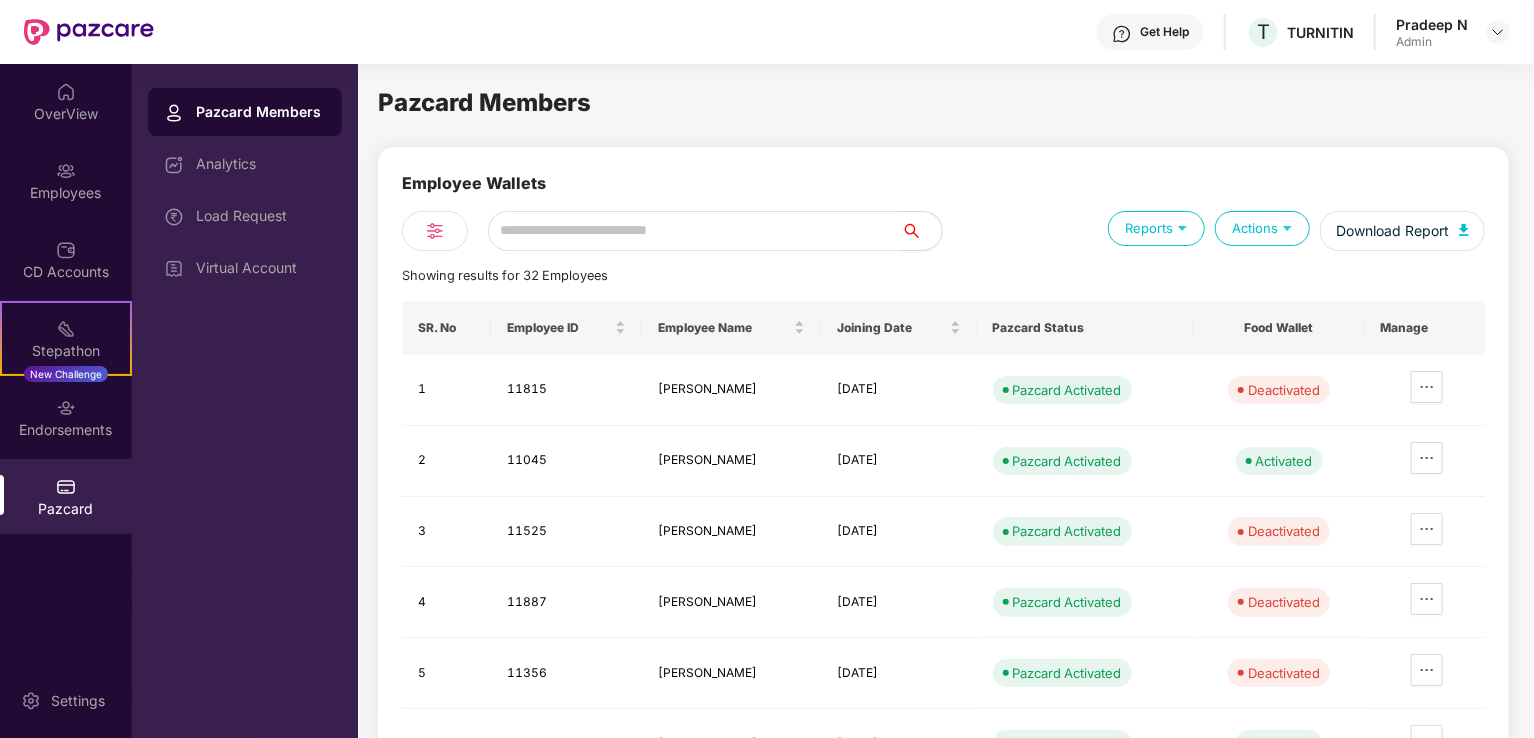 click on "Actions" at bounding box center (1262, 228) 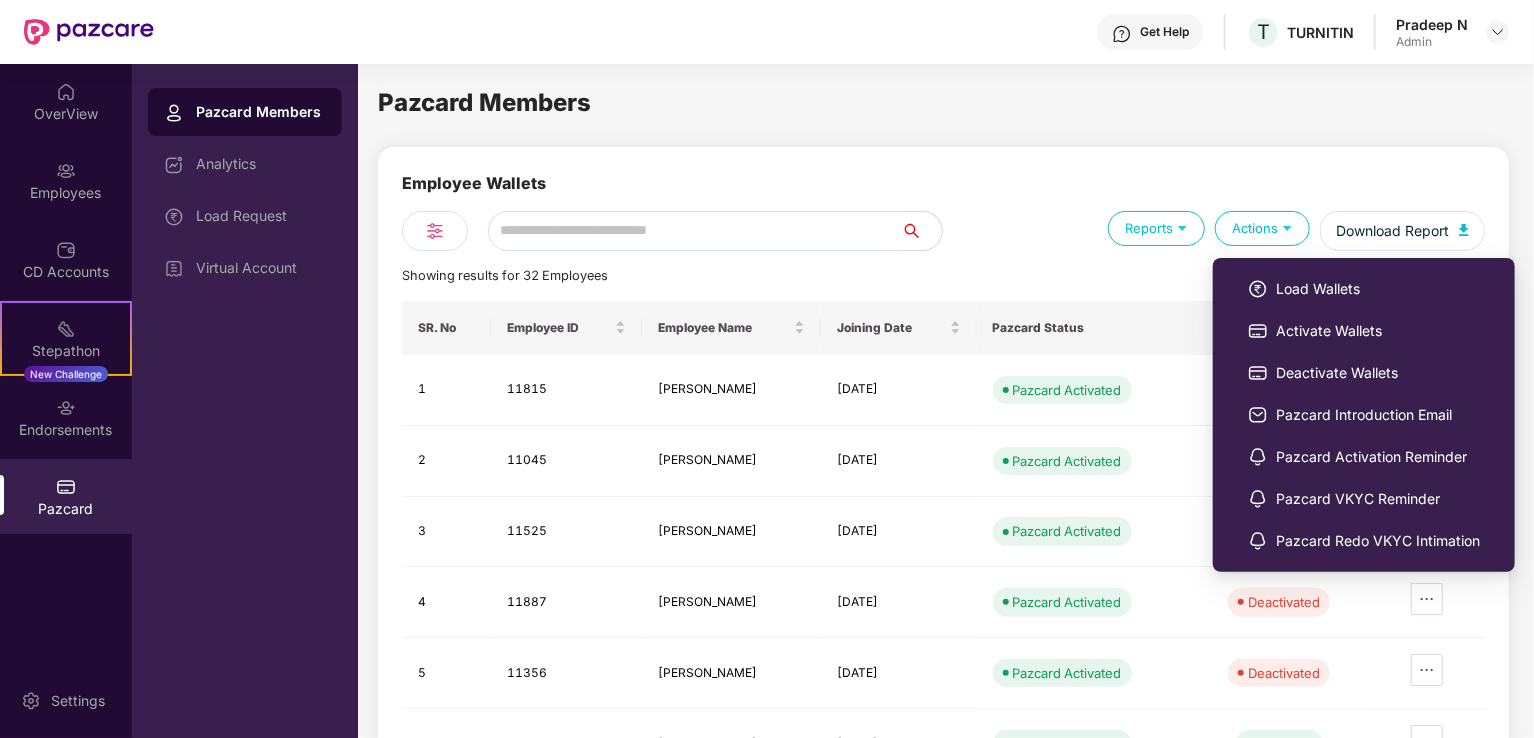 click on "Actions" at bounding box center [1262, 228] 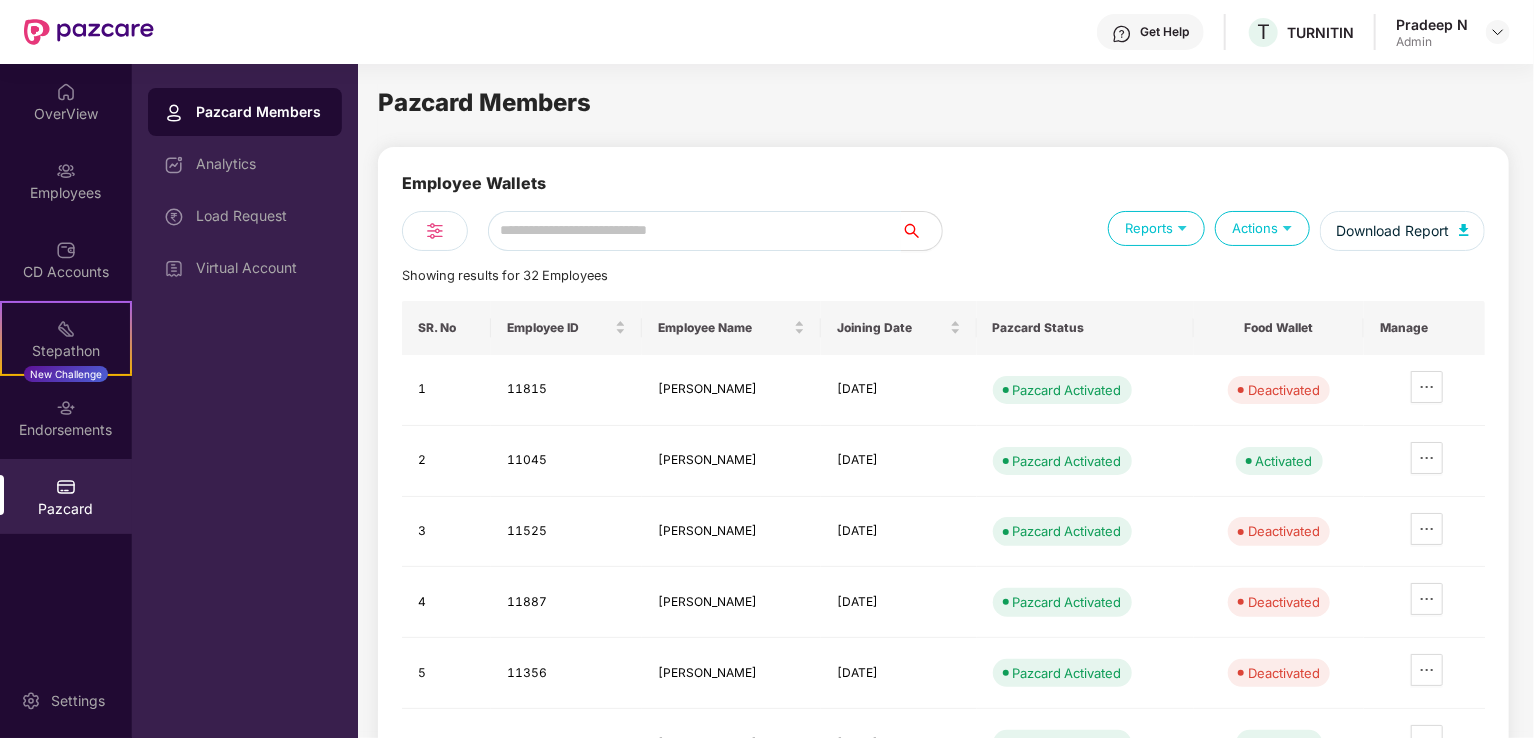 click on "Actions" at bounding box center (1262, 228) 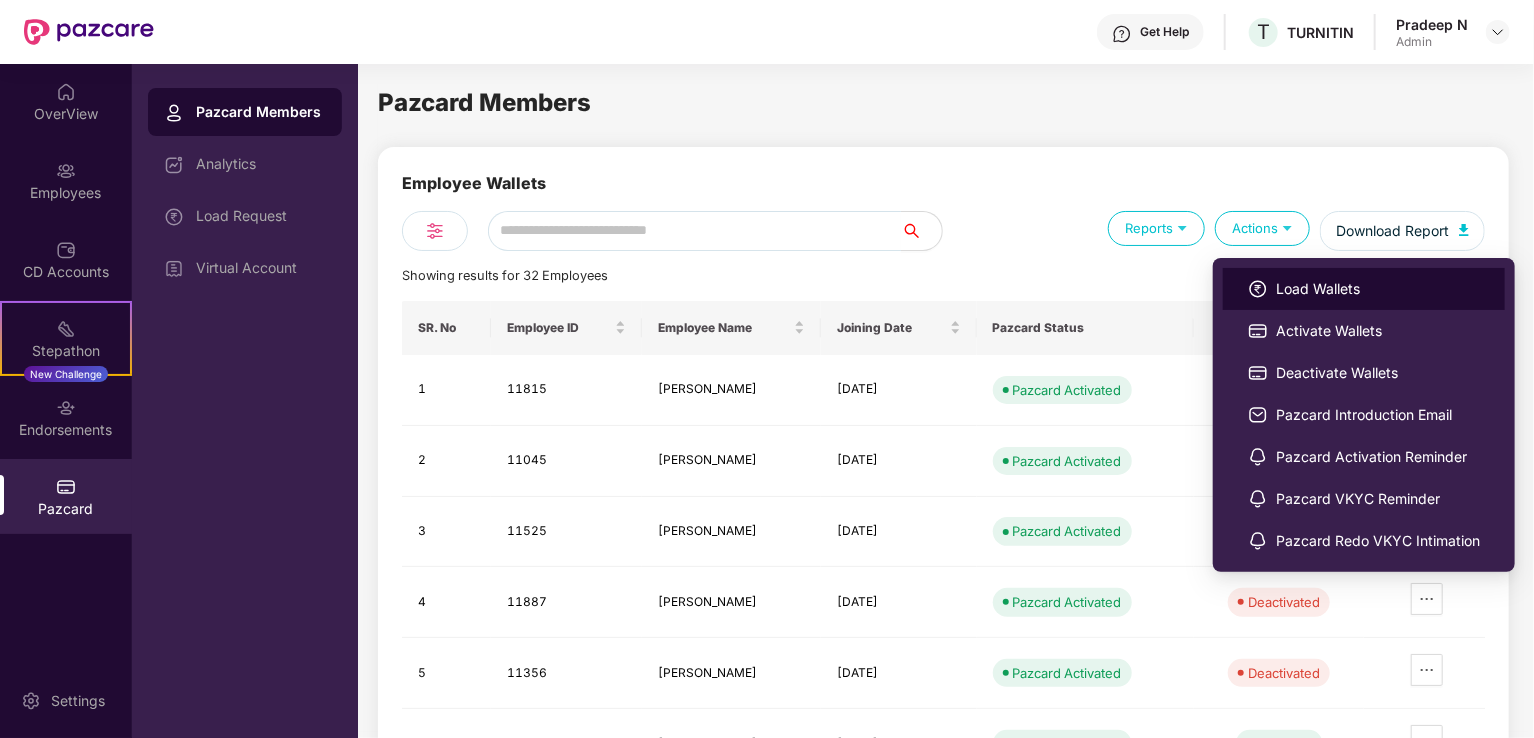 click on "Load Wallets" at bounding box center [1378, 289] 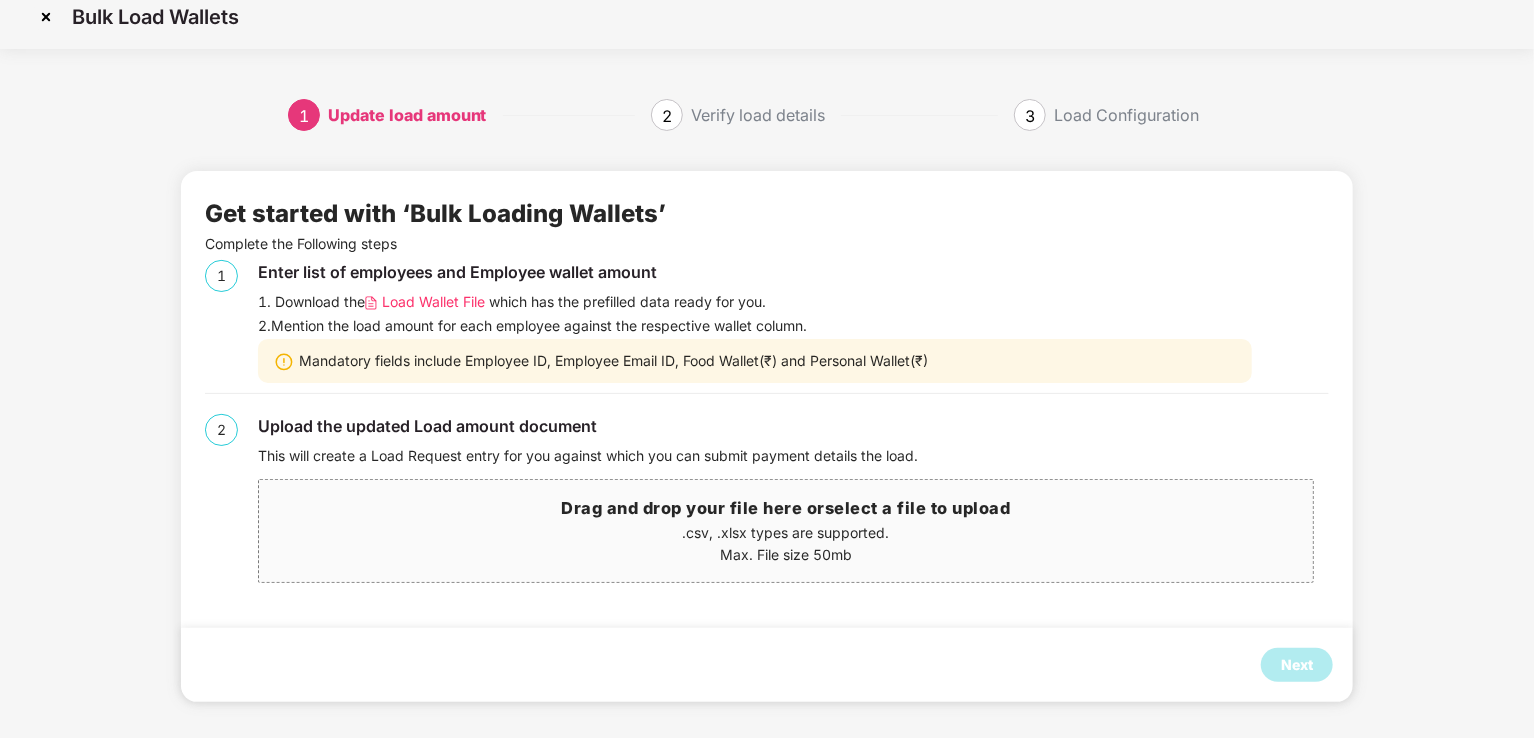 scroll, scrollTop: 19, scrollLeft: 0, axis: vertical 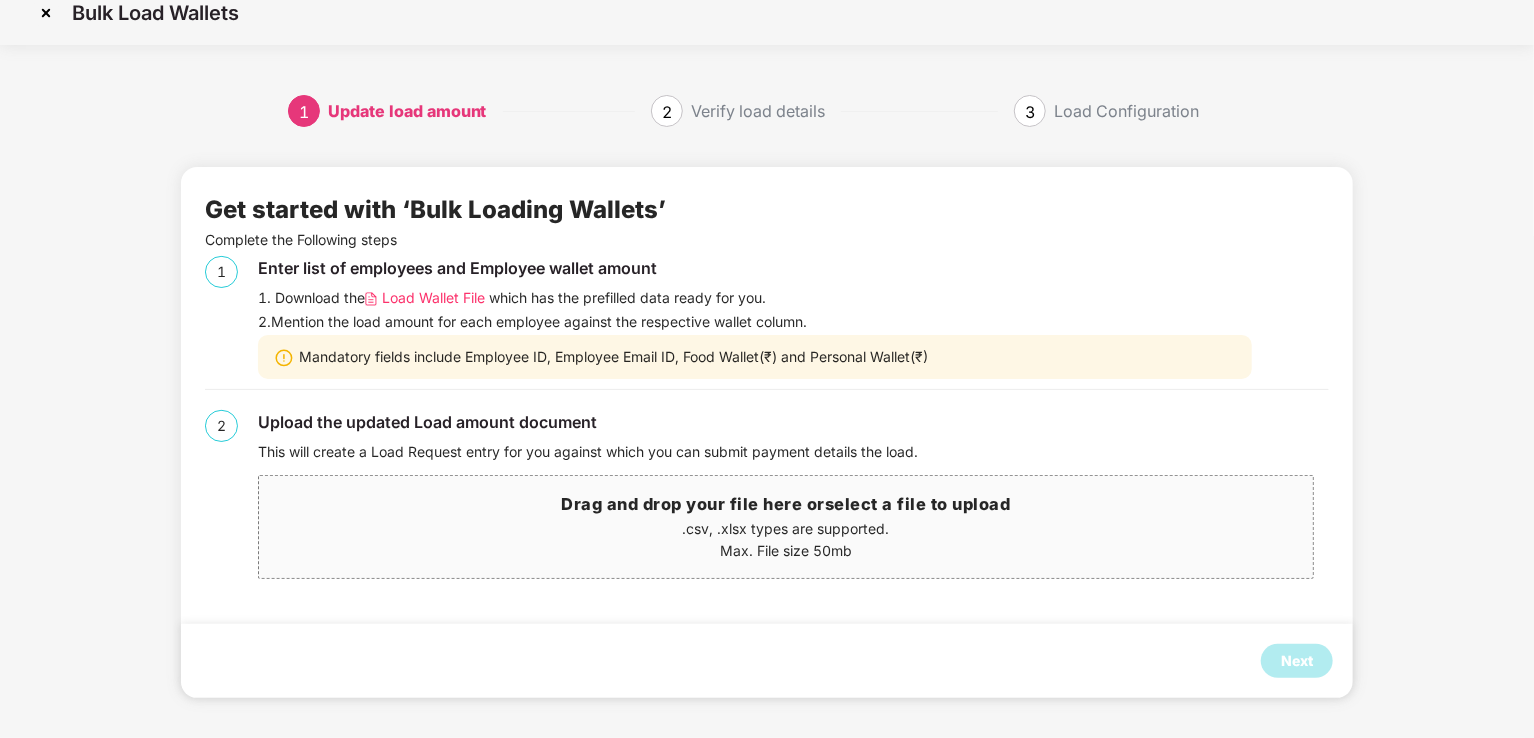 click on "Load Wallet File" at bounding box center (433, 298) 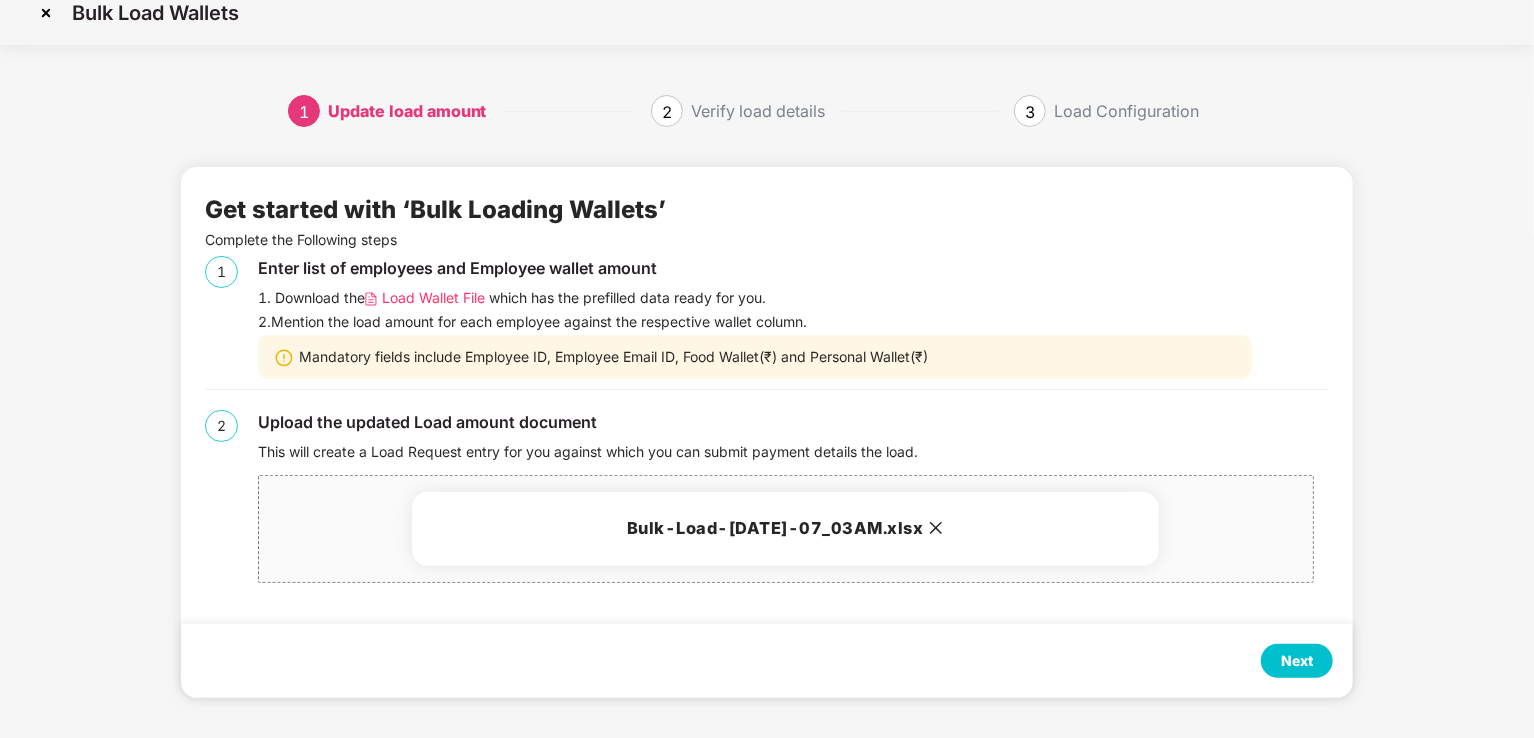 click on "Next" at bounding box center (1297, 661) 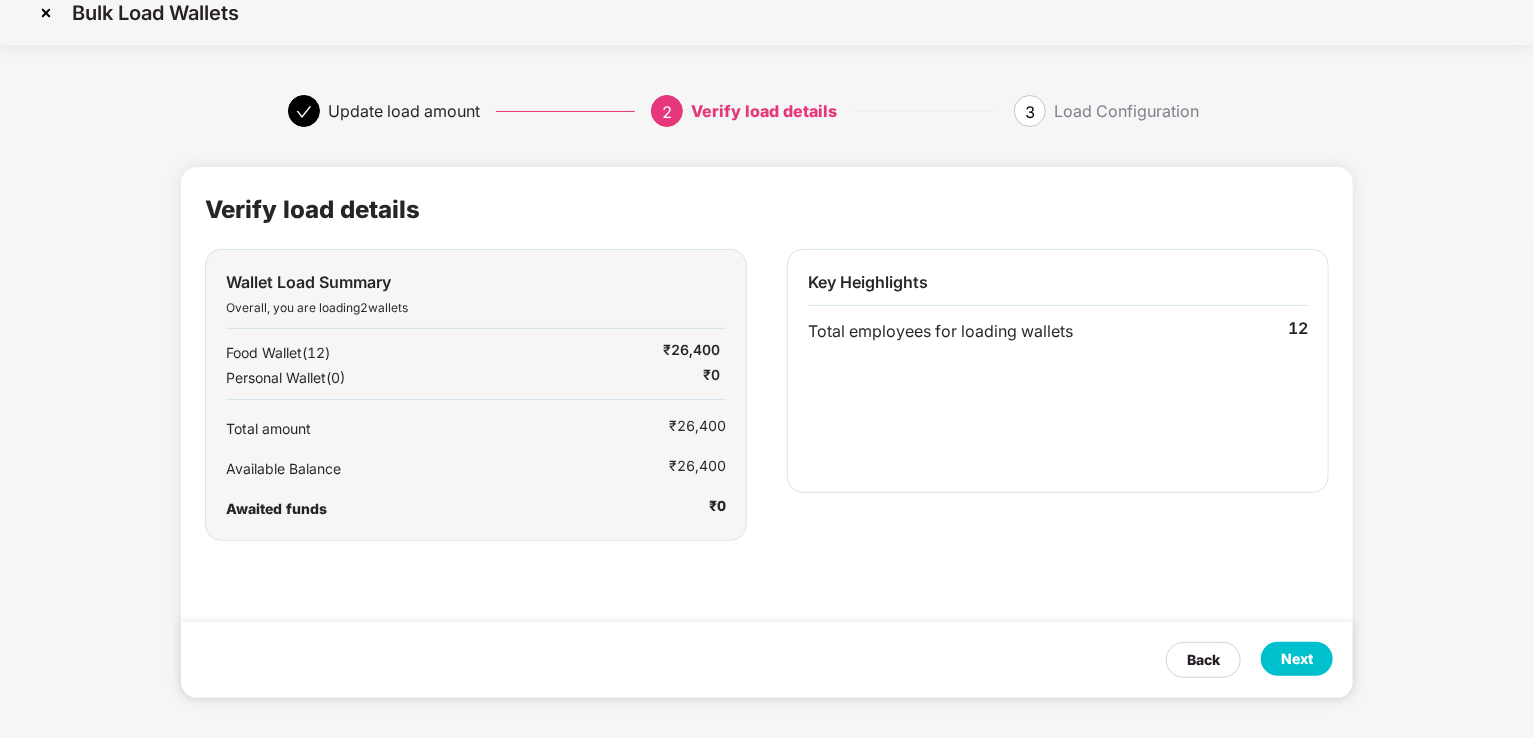 click on "Next" at bounding box center (1297, 659) 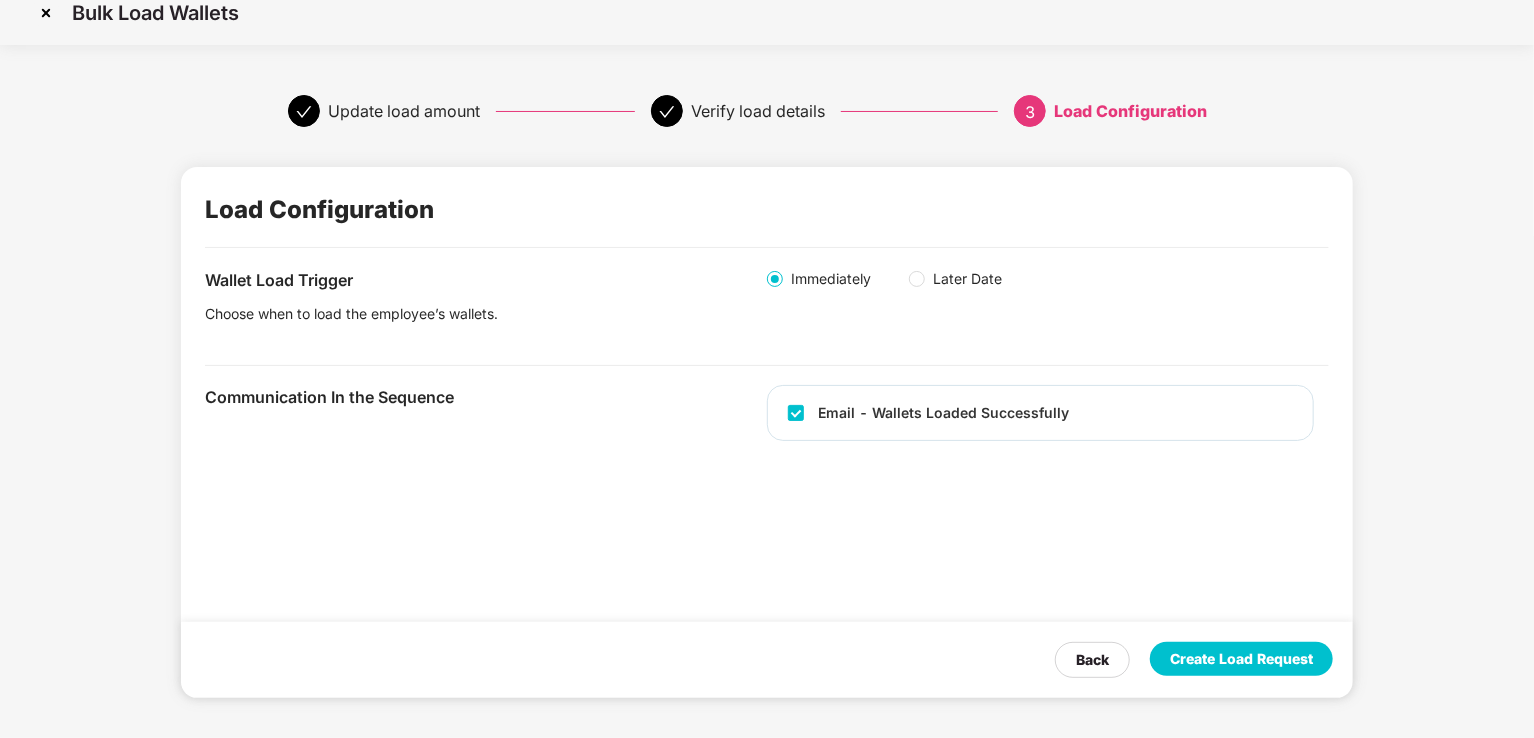 click on "Create Load Request" at bounding box center [1241, 659] 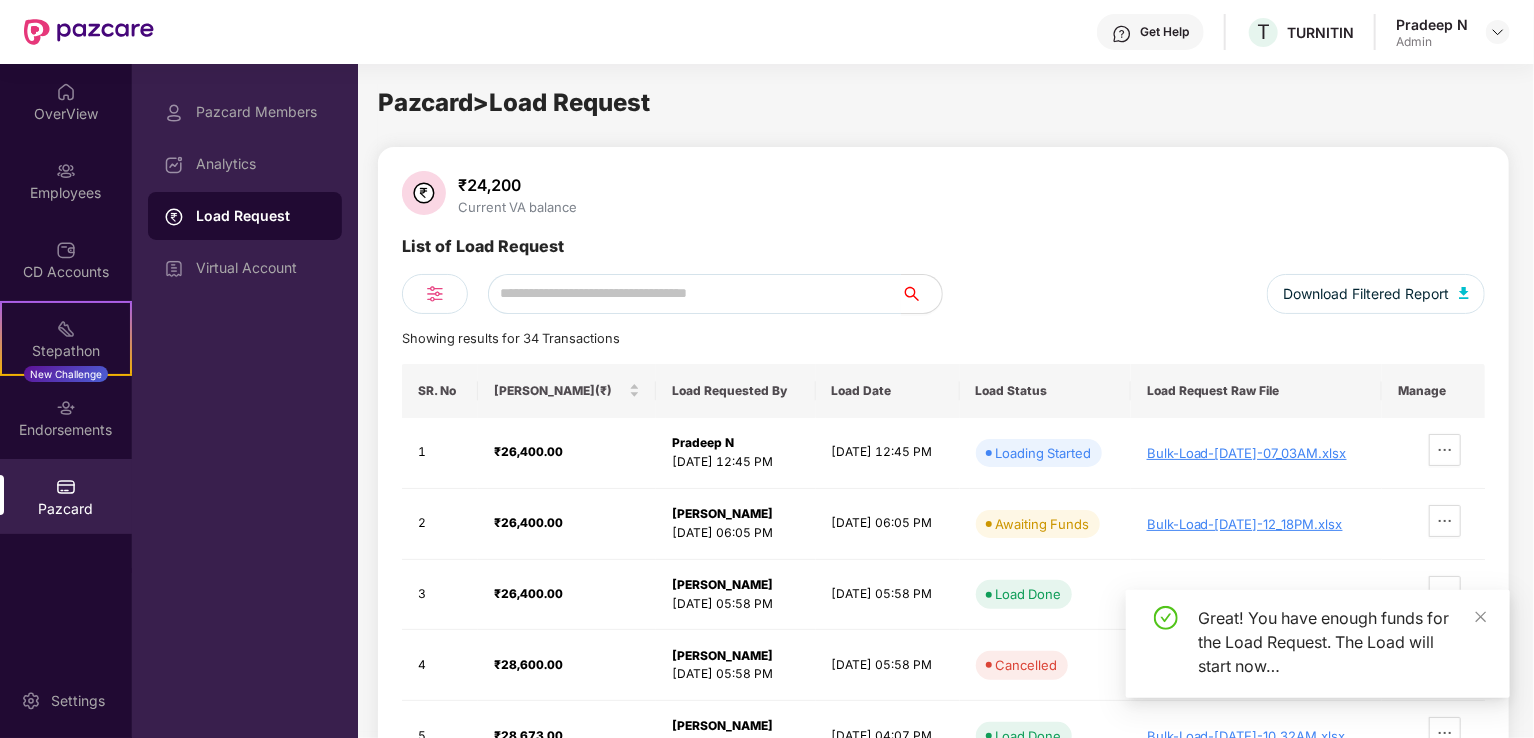 scroll, scrollTop: 0, scrollLeft: 0, axis: both 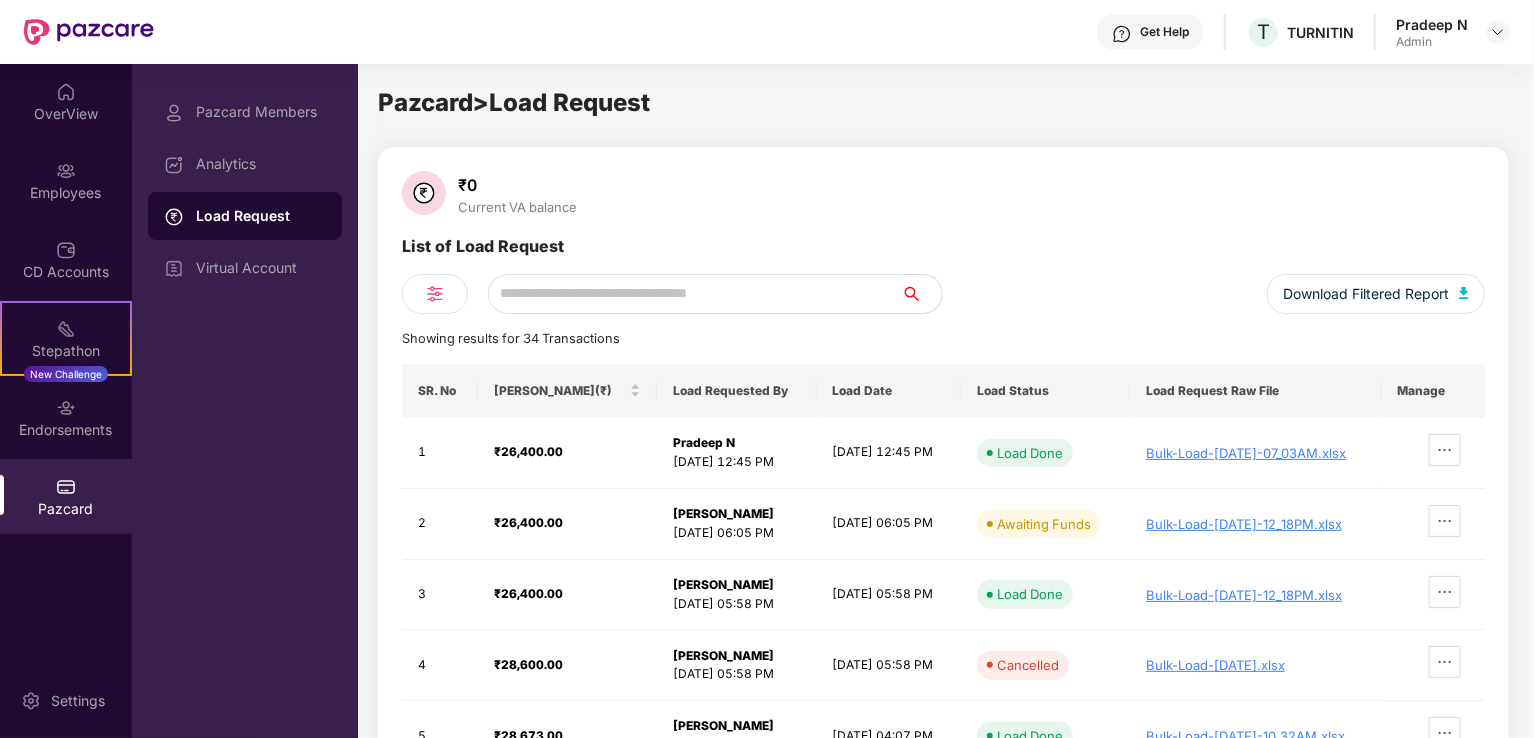 click on "₹0 Current VA balance" 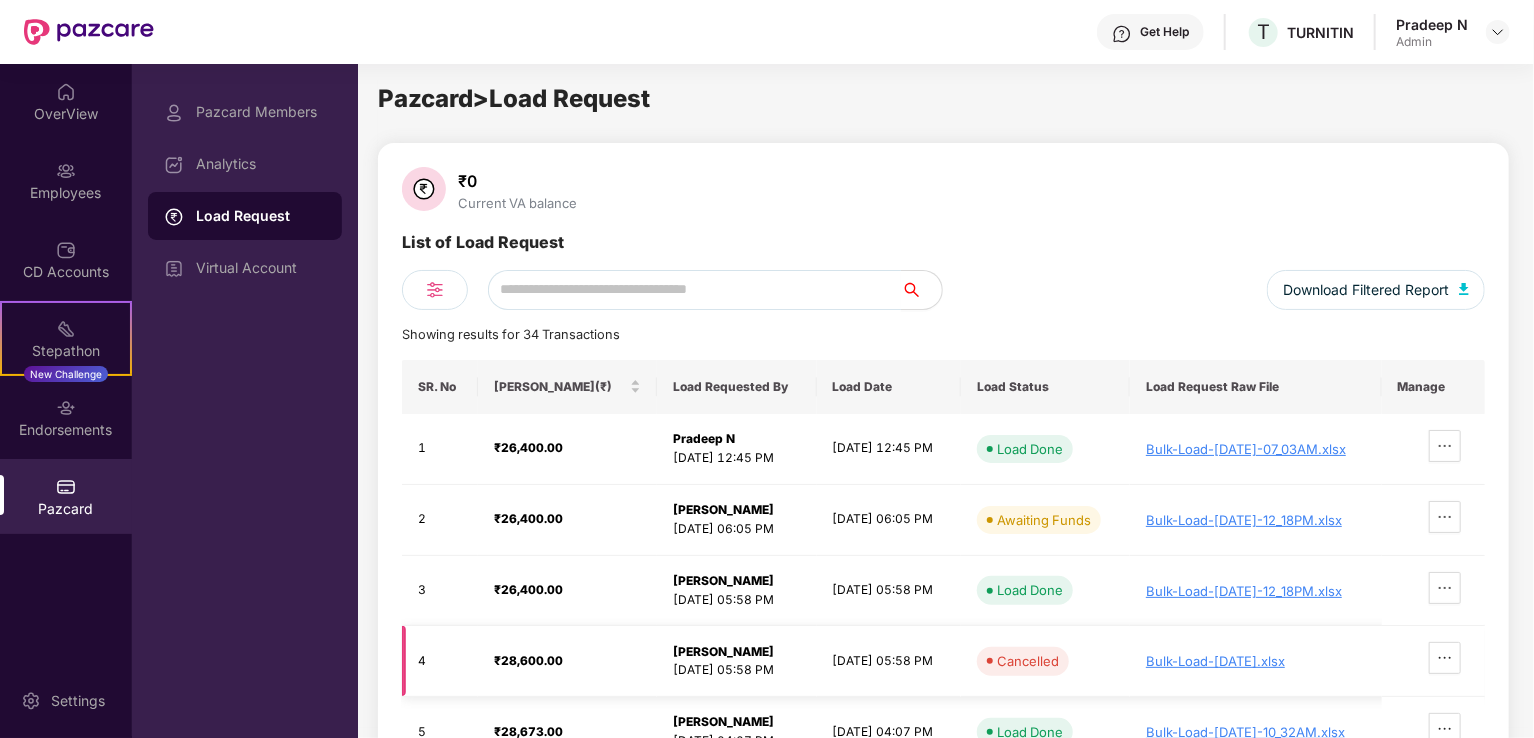 scroll, scrollTop: 0, scrollLeft: 0, axis: both 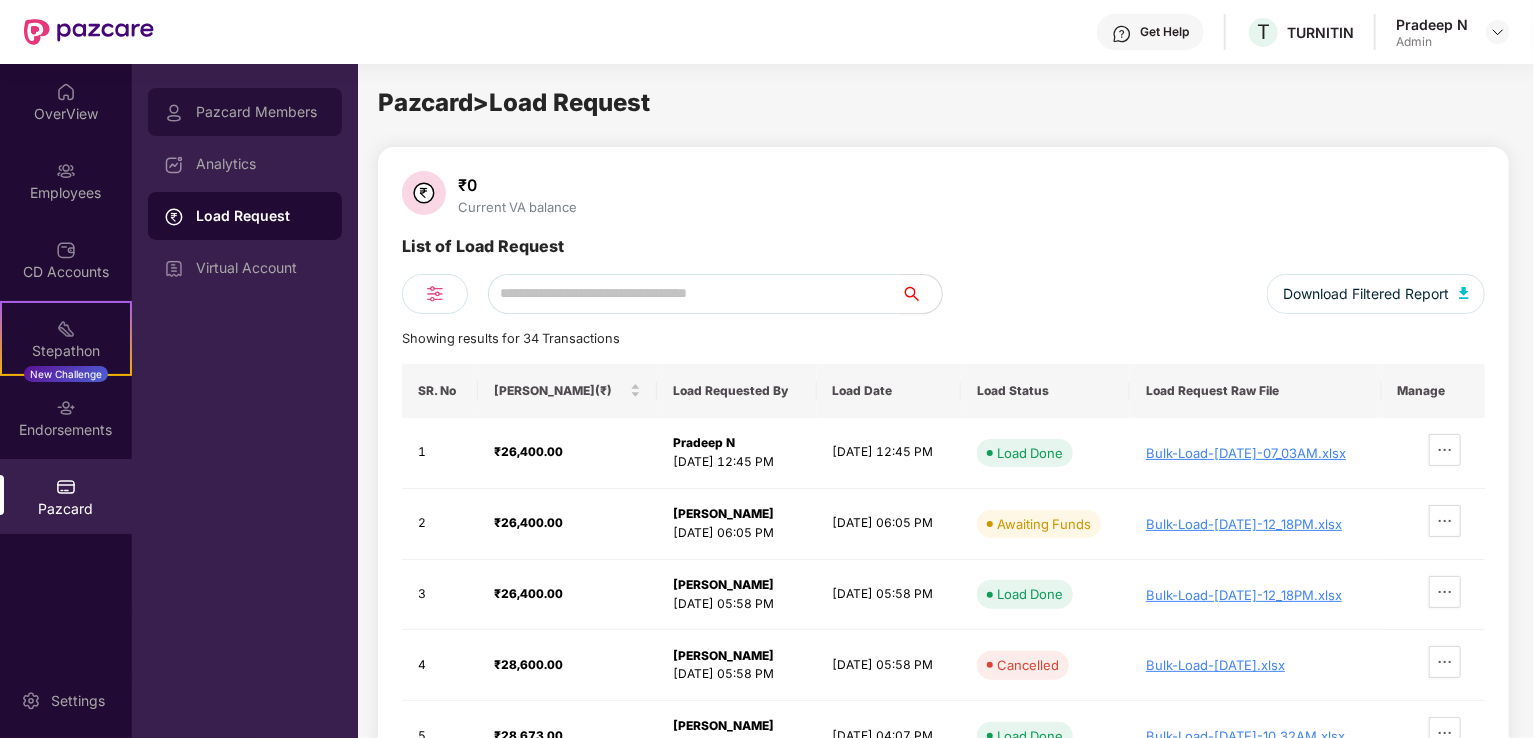 click on "Pazcard Members" at bounding box center (261, 112) 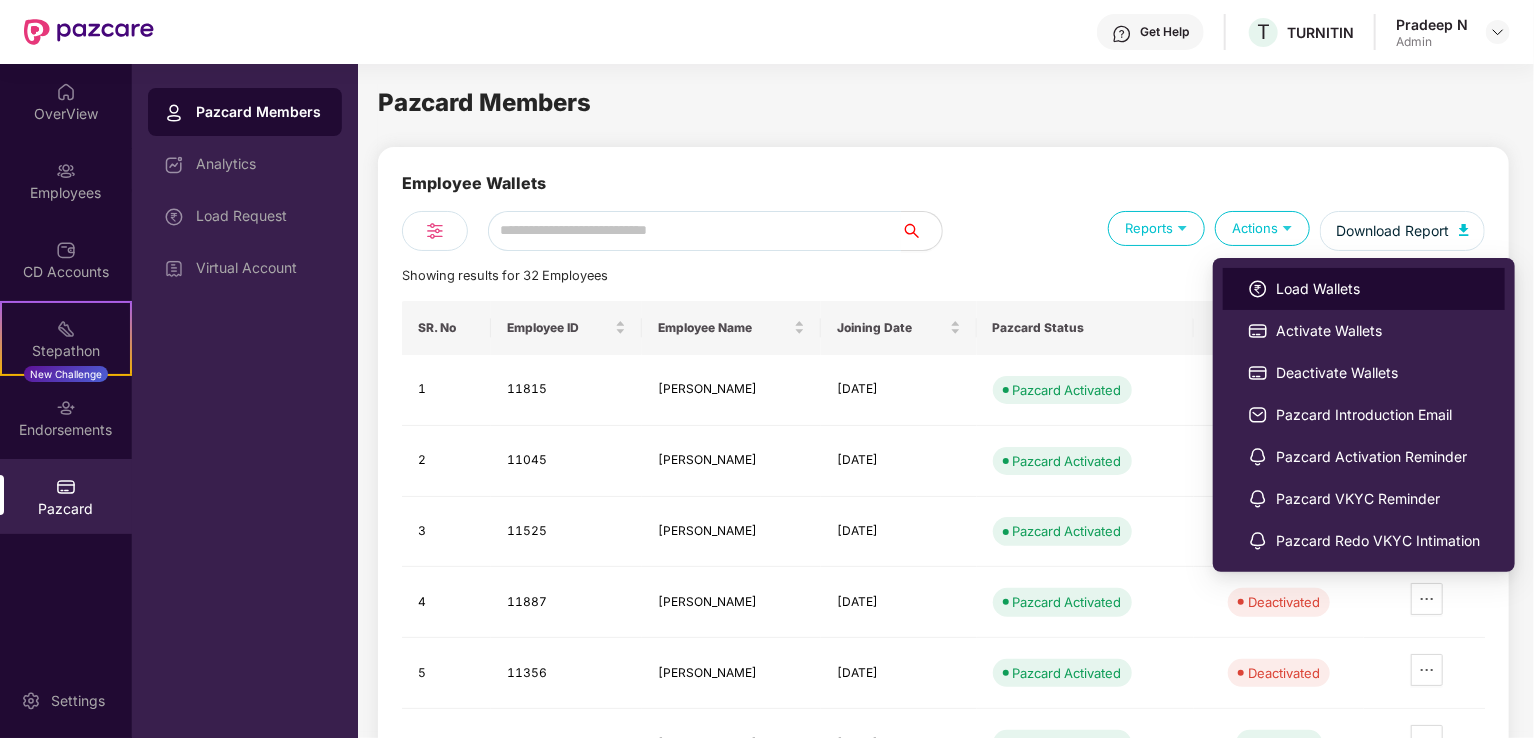 click on "Load Wallets" at bounding box center (1378, 289) 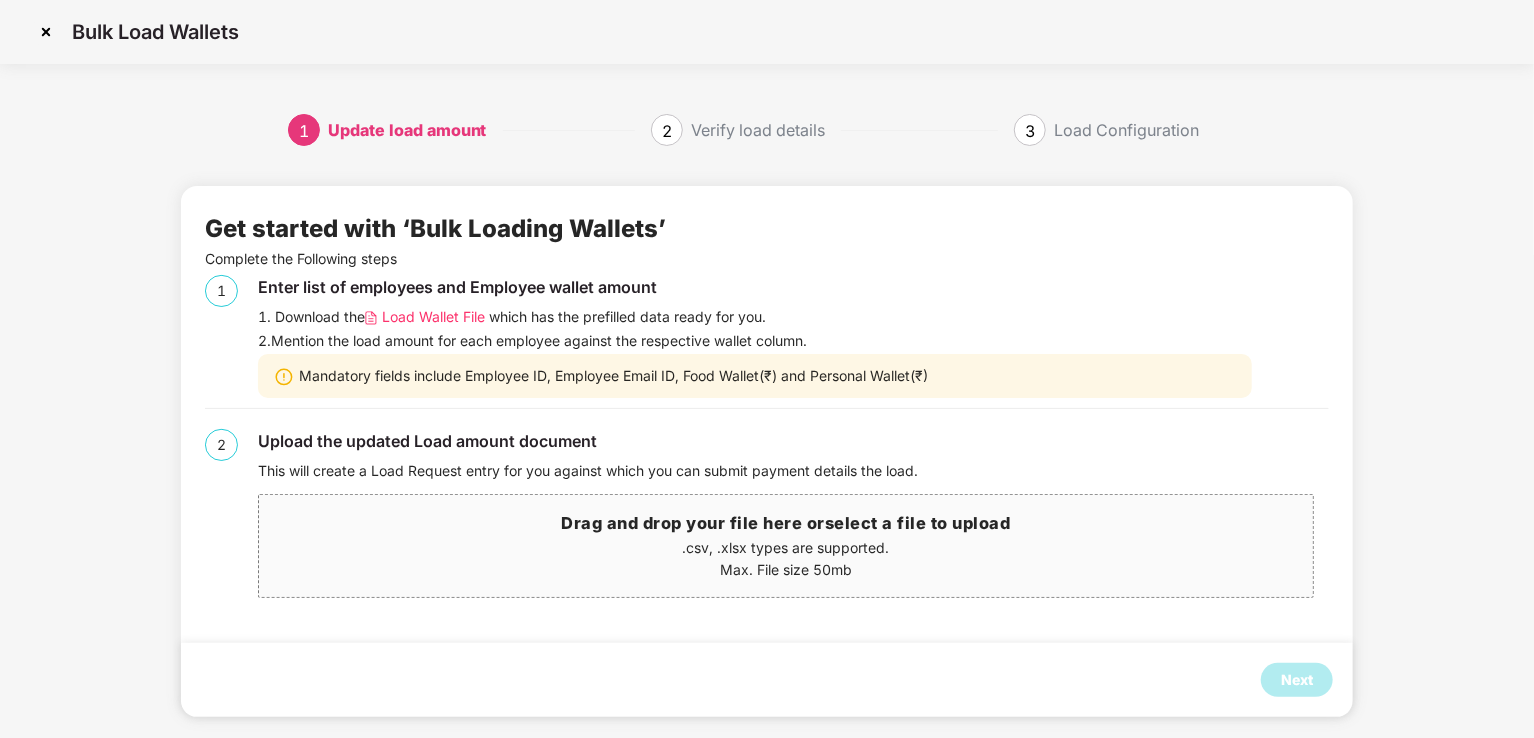 click on "Get started with ‘Bulk Loading Wallets’ Complete the Following steps 1 Enter list of employees and Employee wallet amount 1. Download the  Load Wallet File   which has the prefilled data ready for you. 2.  Mention the load amount for each employee against the respective wallet column. Mandatory fields include Employee ID, Employee Email ID, Food Wallet(₹)  and Personal Wallet(₹) 2 Upload the updated Load amount document This will create a Load Request entry for you against which you can submit payment details the load. Drag and drop your file here or  select a file to upload .csv, .xlsx types are supported. Max. File size 50mb Next" at bounding box center [767, 451] 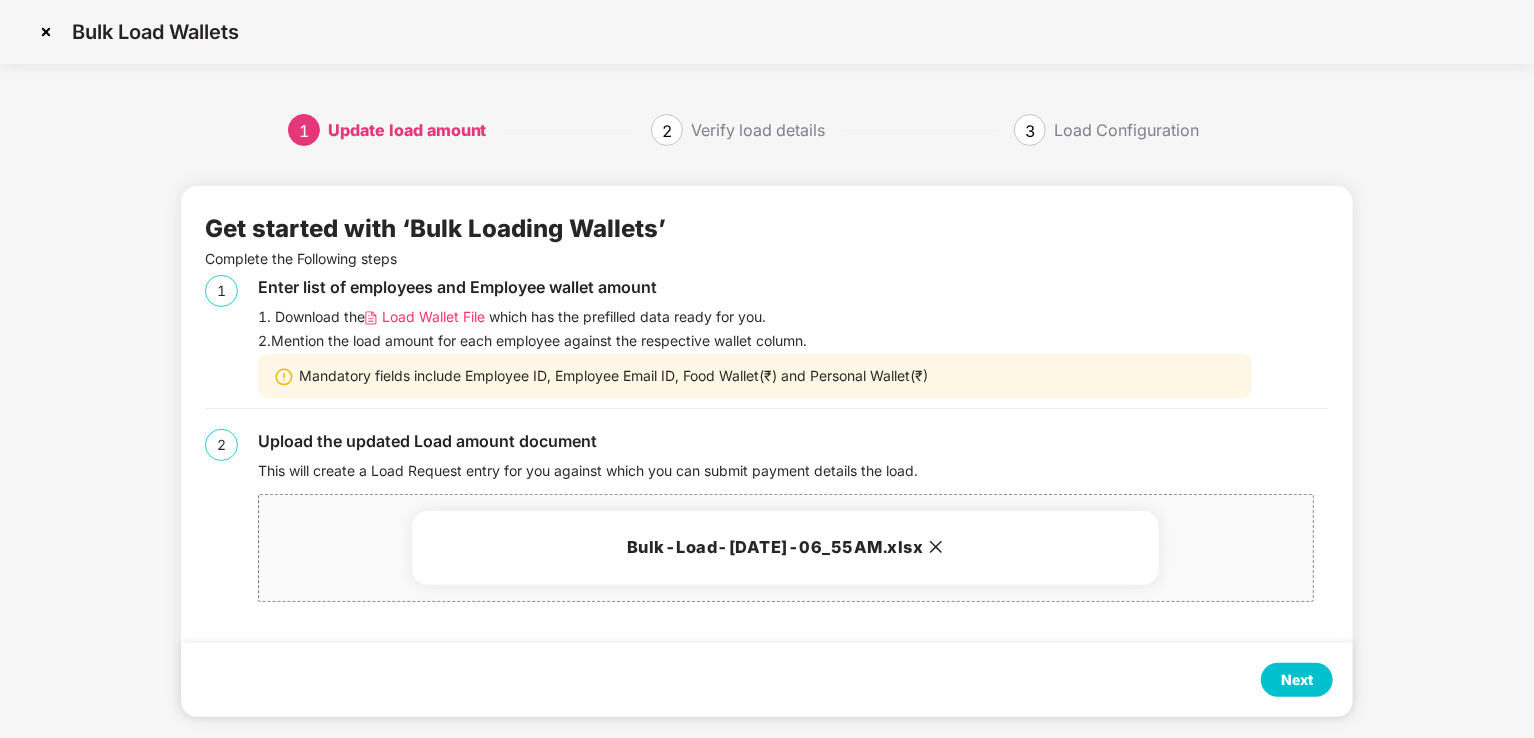 click on "Next" at bounding box center (1297, 680) 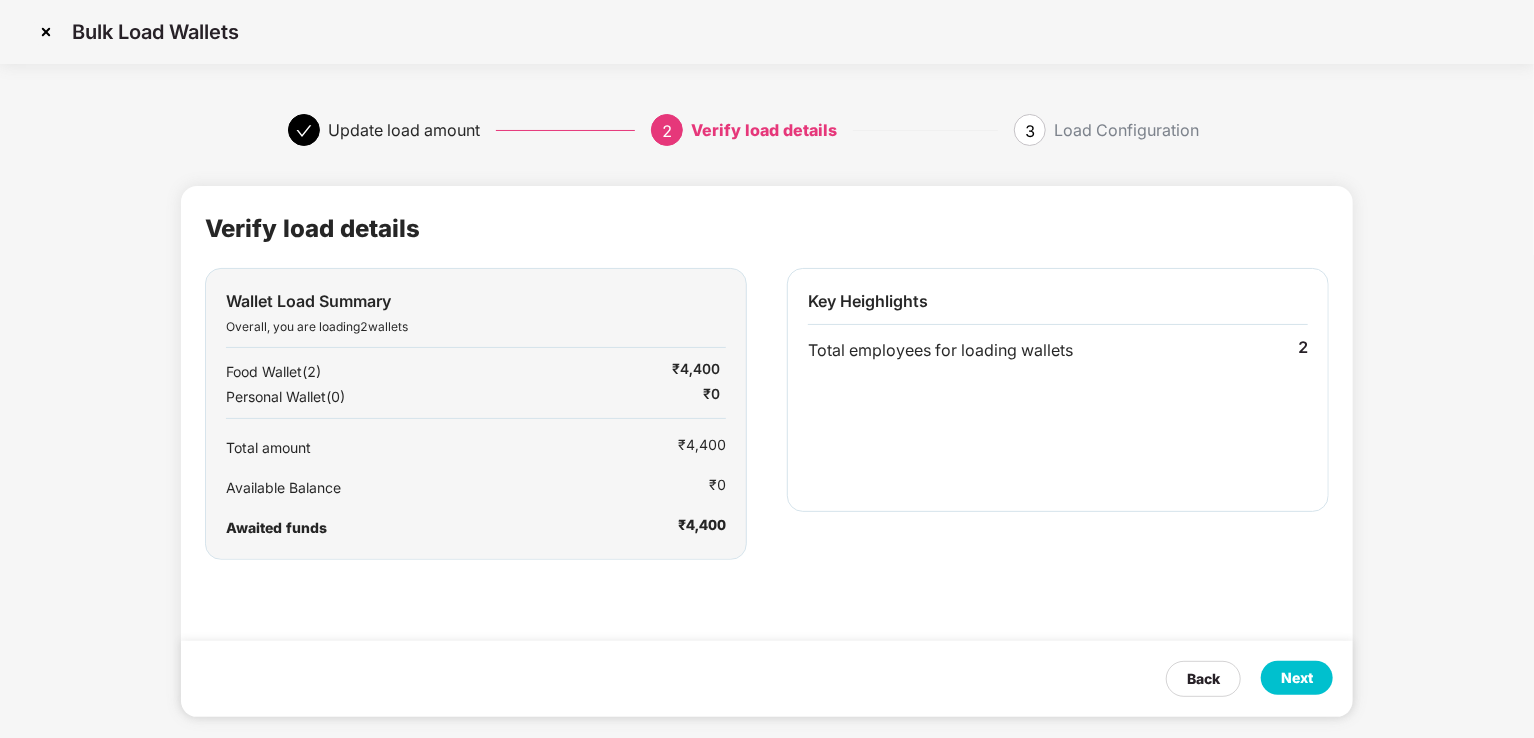 click on "Next" at bounding box center (1297, 678) 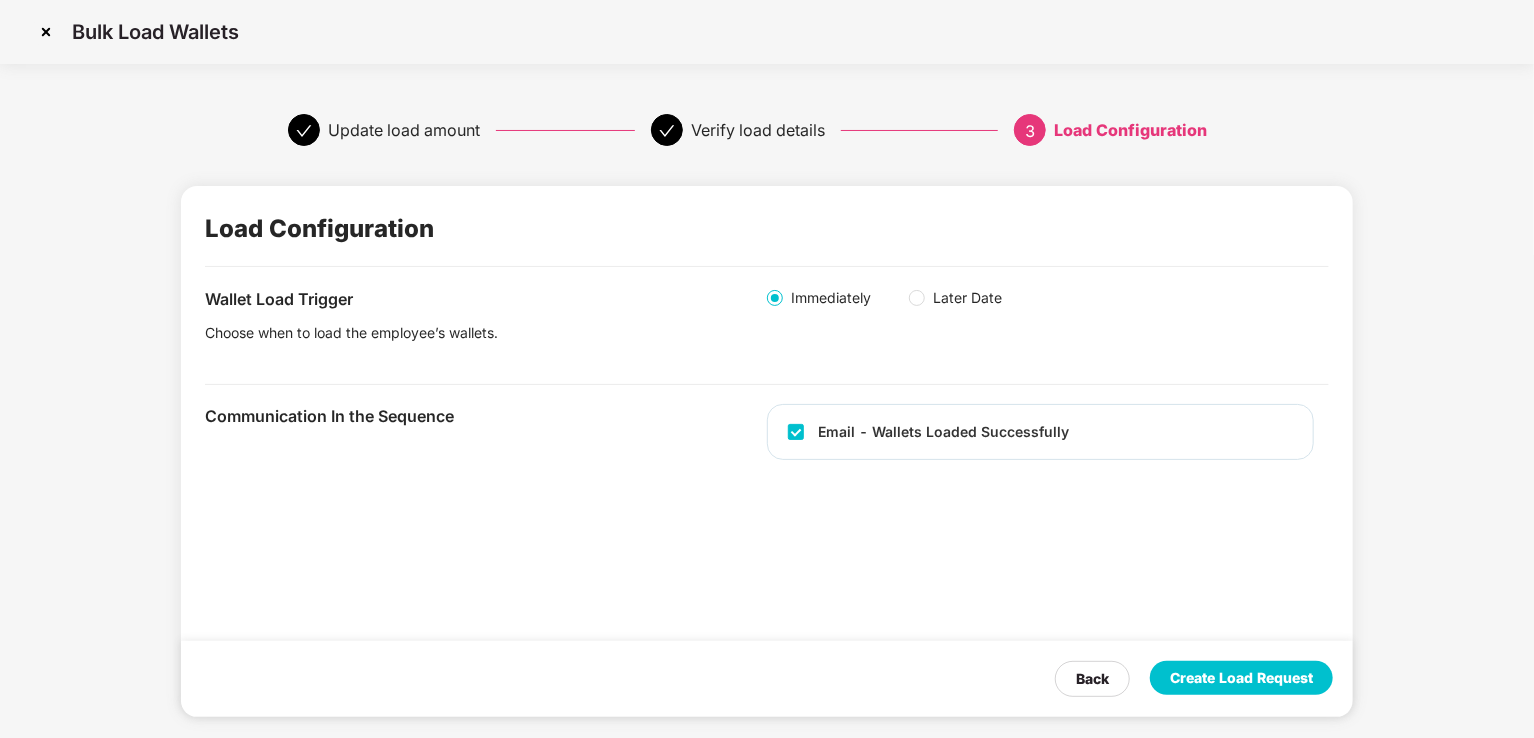 click on "Create Load Request" at bounding box center [1241, 678] 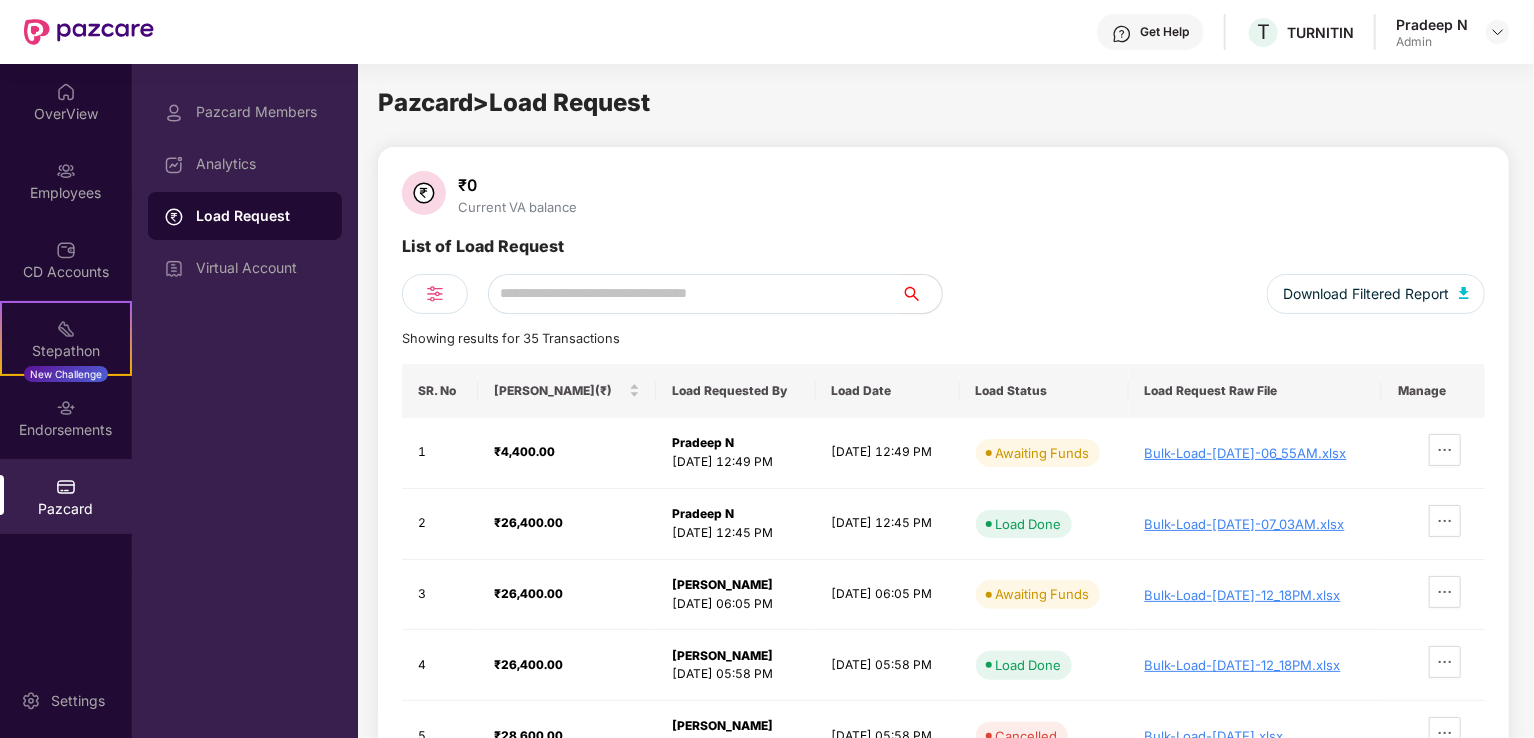 click on "₹0 Current VA balance" at bounding box center (517, 194) 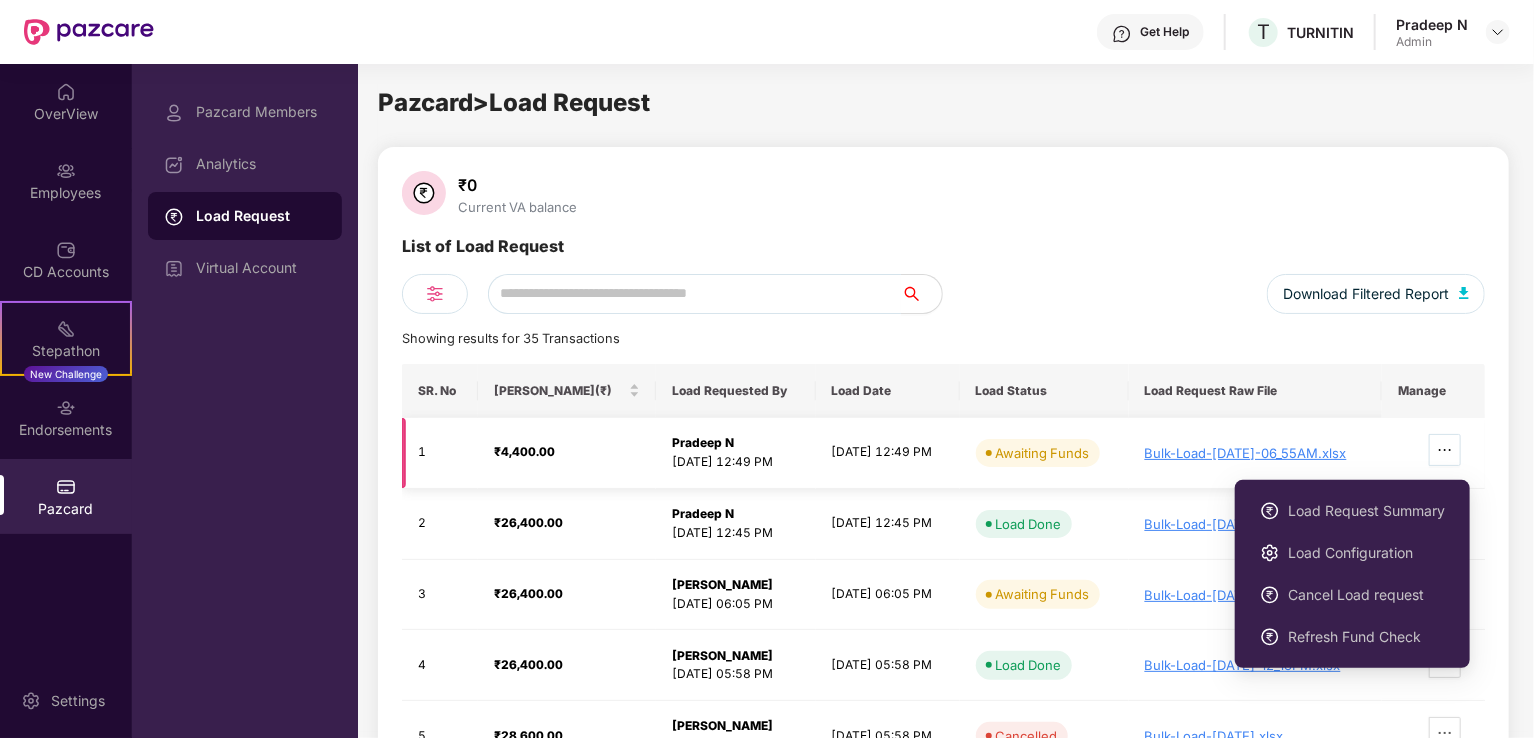 click 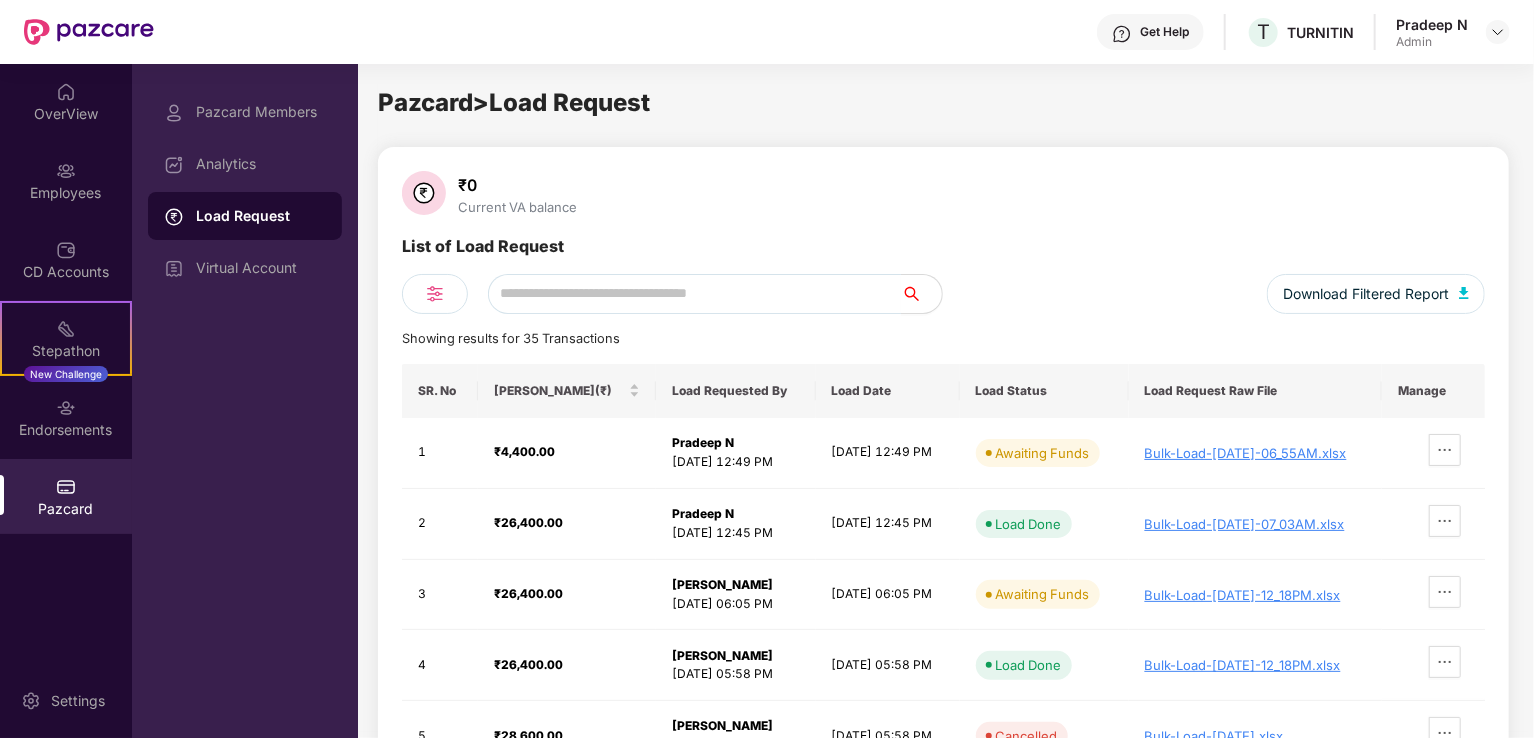 click on "₹0 Current VA balance List of Load Request Download Filtered Report Showing results for 35 Transactions SR. No Load Amount(₹) Load Requested By Load Date Load Status Load Request Raw File Manage               1 ₹4,400.00 Pradeep N 10 Jul 2025, 12:49 PM 10 Jul 2025, 12:49 PM Awaiting Funds Bulk-Load-10-Jul-2025-06_55AM.xlsx 2 ₹26,400.00 Pradeep N 10 Jul 2025, 12:45 PM 10 Jul 2025, 12:45 PM Load Done Bulk-Load-10-Jul-2025-07_03AM.xlsx 3 ₹26,400.00 Supriya Rasane 26 Jun 2025, 06:05 PM 26 Jun 2025, 06:05 PM Awaiting Funds Bulk-Load-26-Jun-2025-12_18PM.xlsx 4 ₹26,400.00 Supriya Rasane 26 Jun 2025, 05:58 PM 26 Jun 2025, 05:58 PM Load Done Bulk-Load-26-Jun-2025-12_18PM.xlsx 5 ₹28,600.00 Supriya Rasane 27 May 2025, 05:58 PM 27 May 2025, 05:58 PM Cancelled Bulk-Load-27-June 2025.xlsx 6 ₹28,673.00 Supriya Rasane 27 May 2025, 04:07 PM 27 May 2025, 04:07 PM Load Done Bulk-Load-27-May-2025-10_32AM.xlsx 1 2 3 4 5 6" at bounding box center [943, 543] 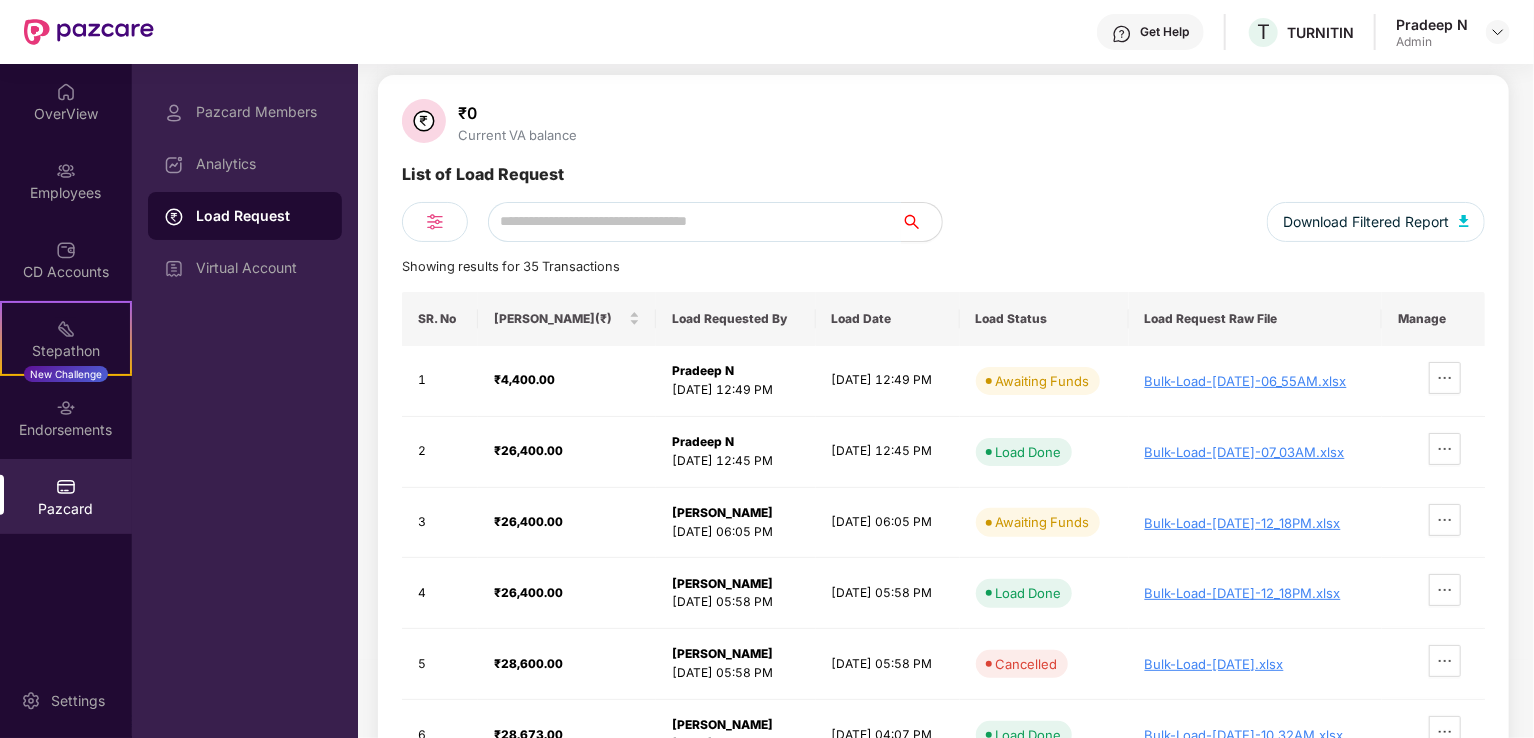 scroll, scrollTop: 199, scrollLeft: 0, axis: vertical 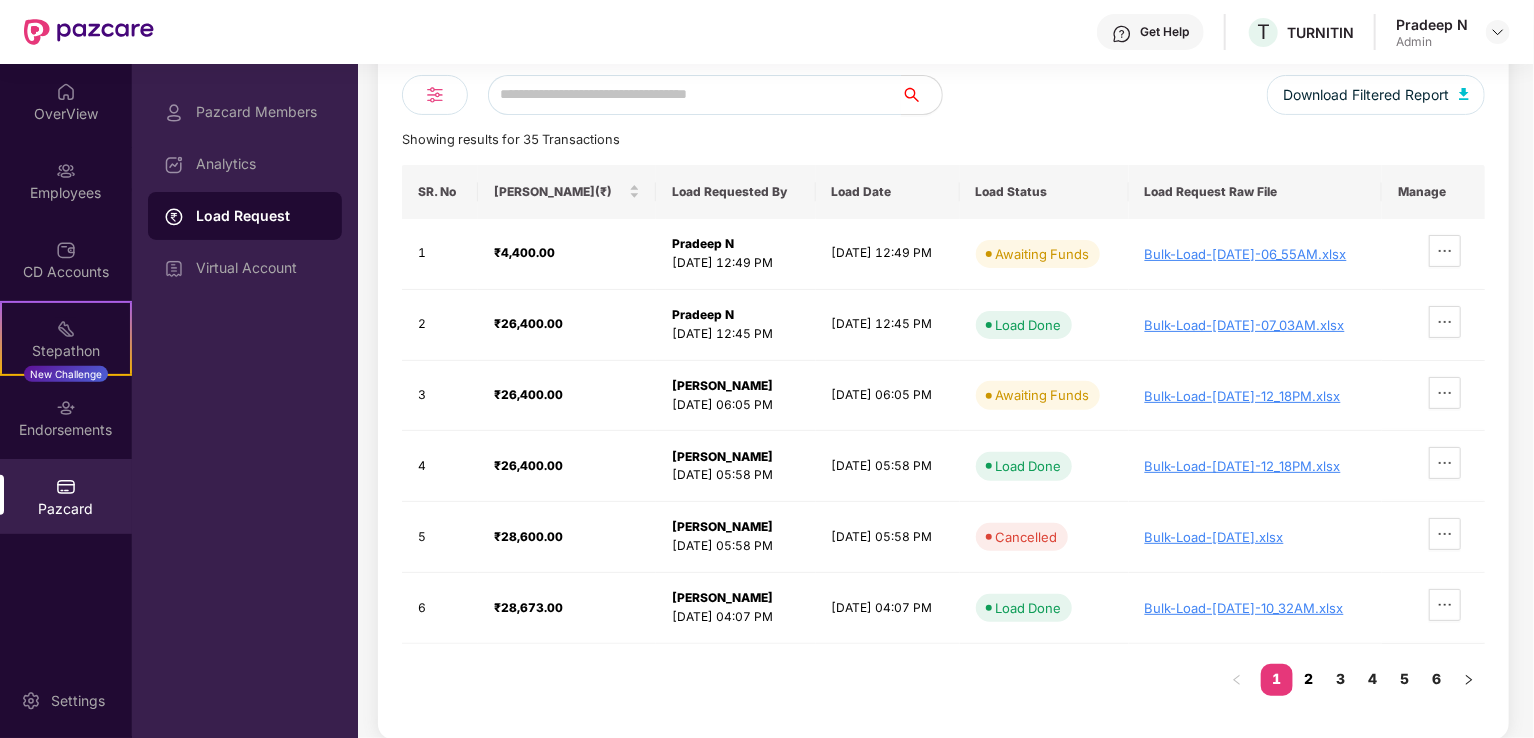 click on "2" at bounding box center [1309, 679] 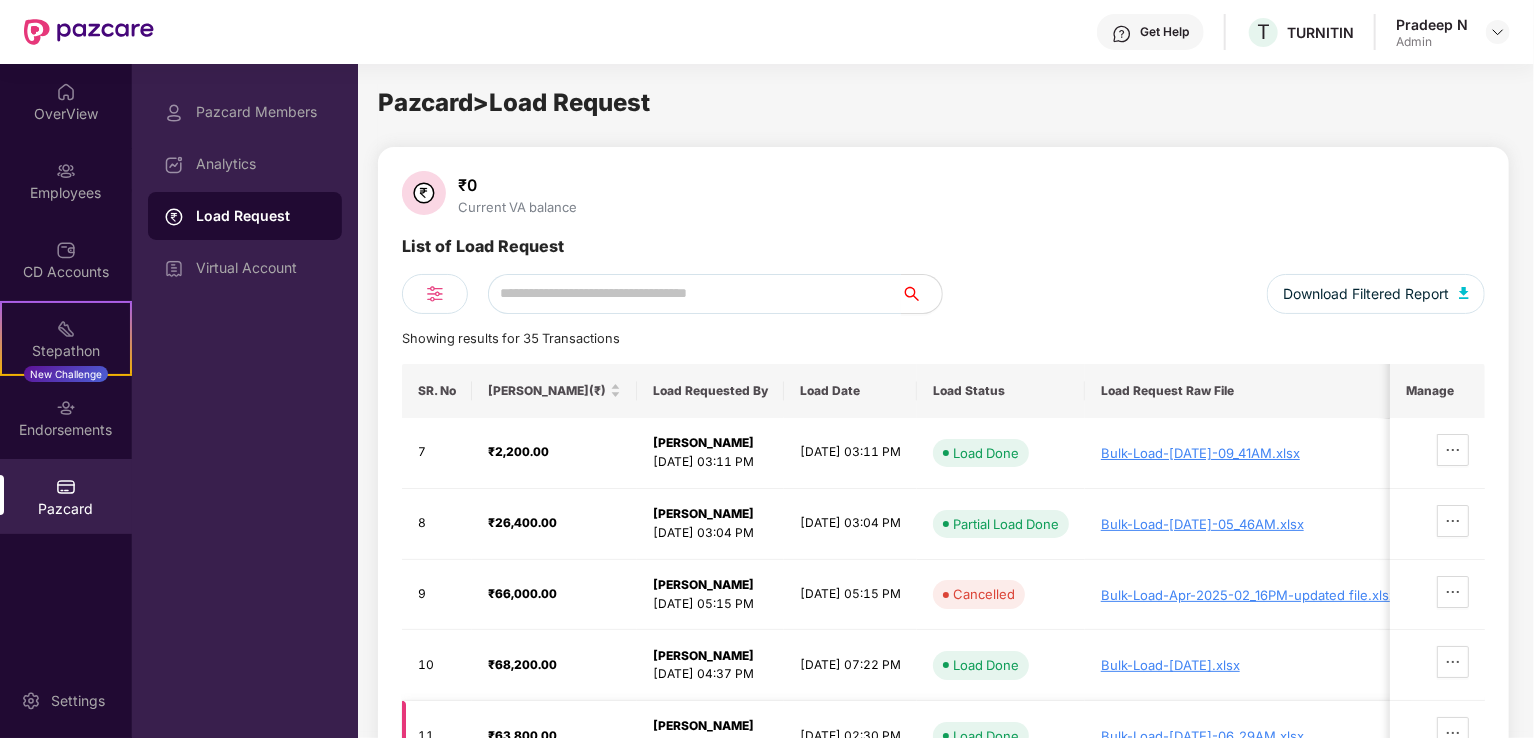 scroll, scrollTop: 199, scrollLeft: 0, axis: vertical 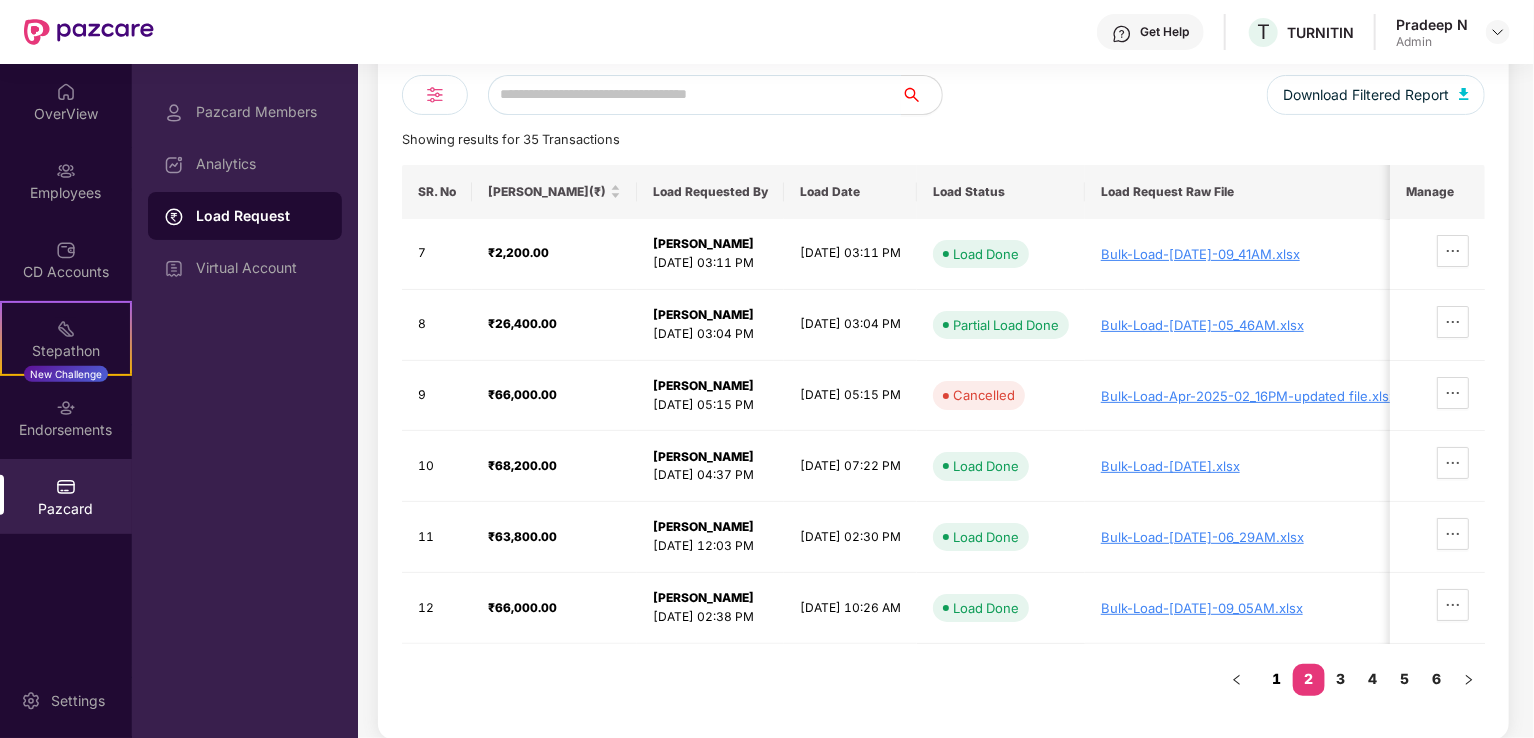 click on "1" at bounding box center [1277, 679] 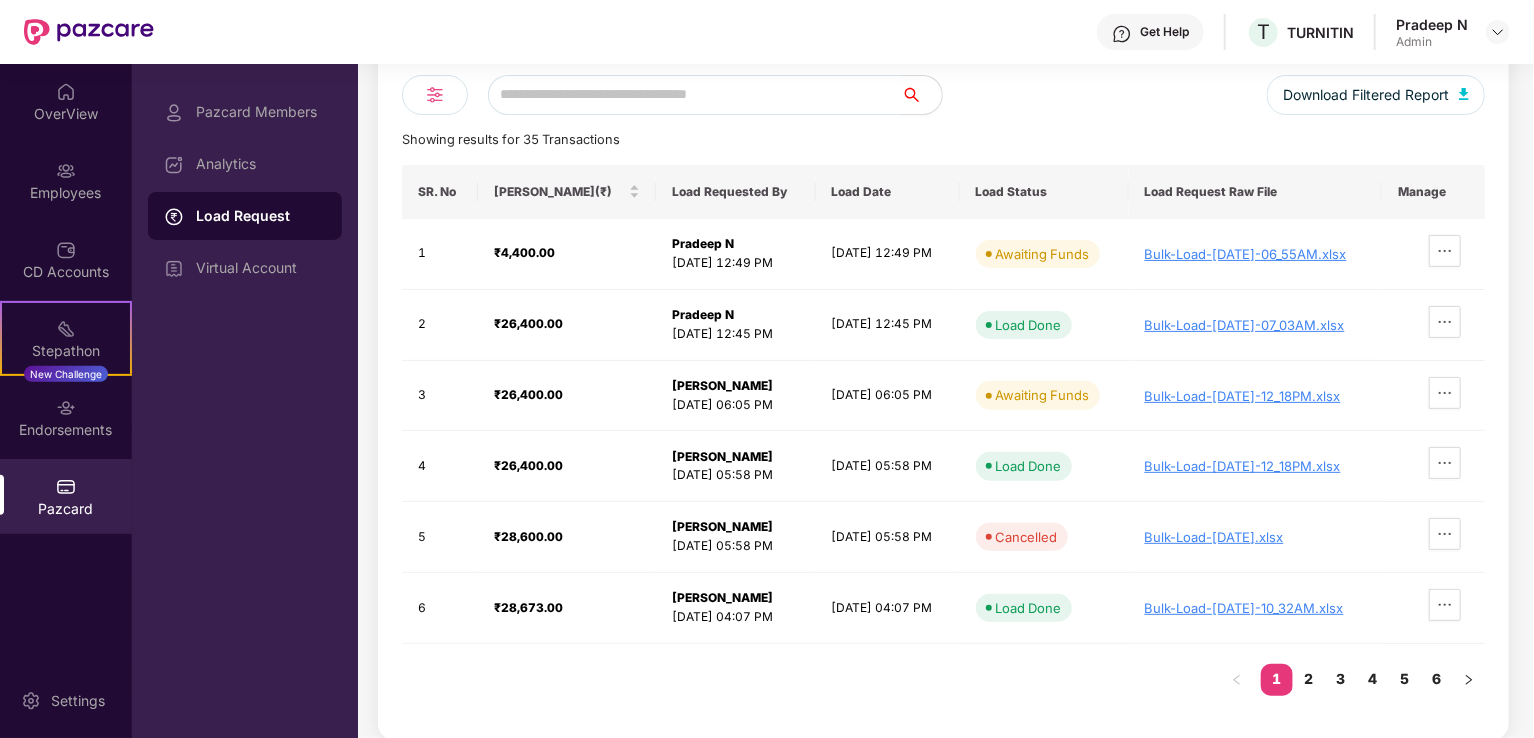 scroll, scrollTop: 0, scrollLeft: 0, axis: both 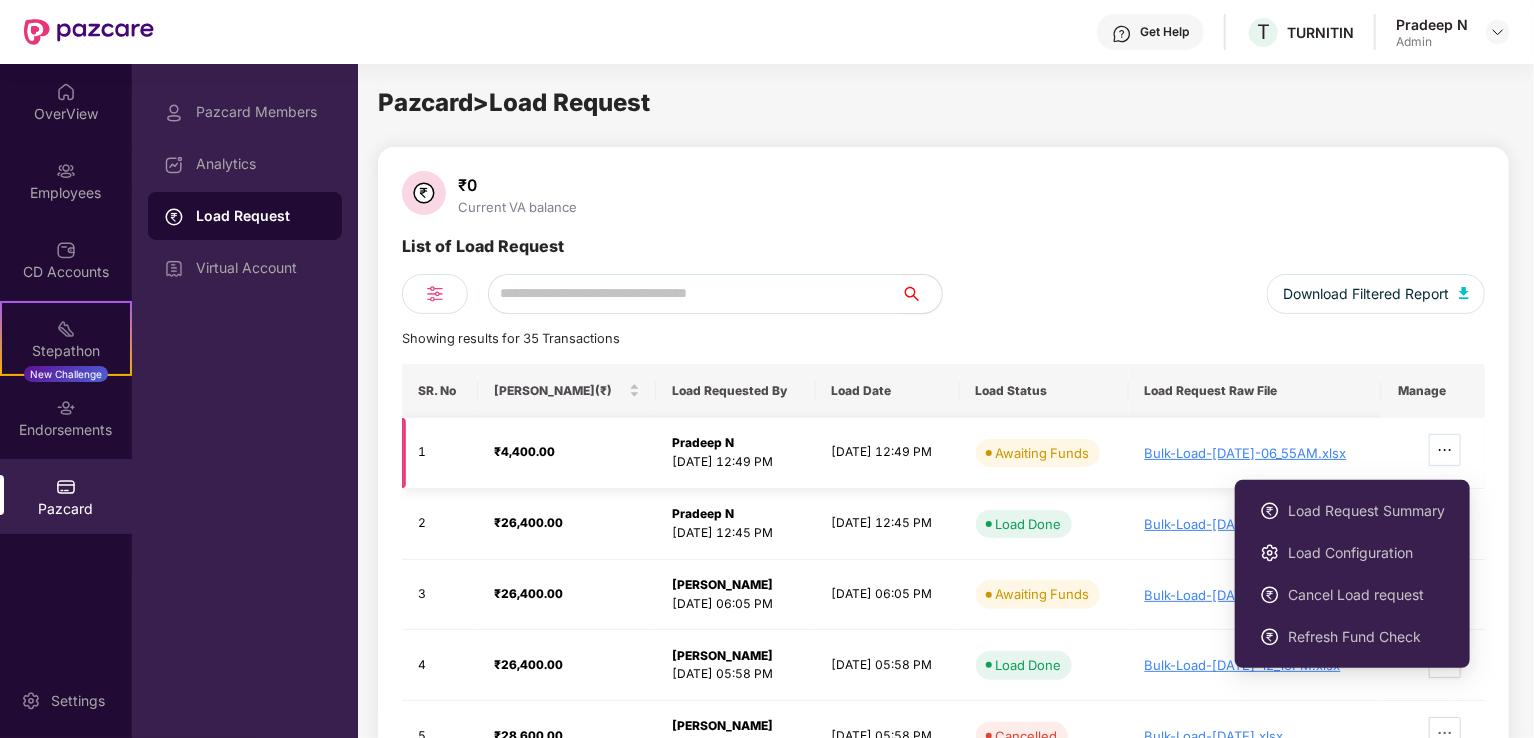 click 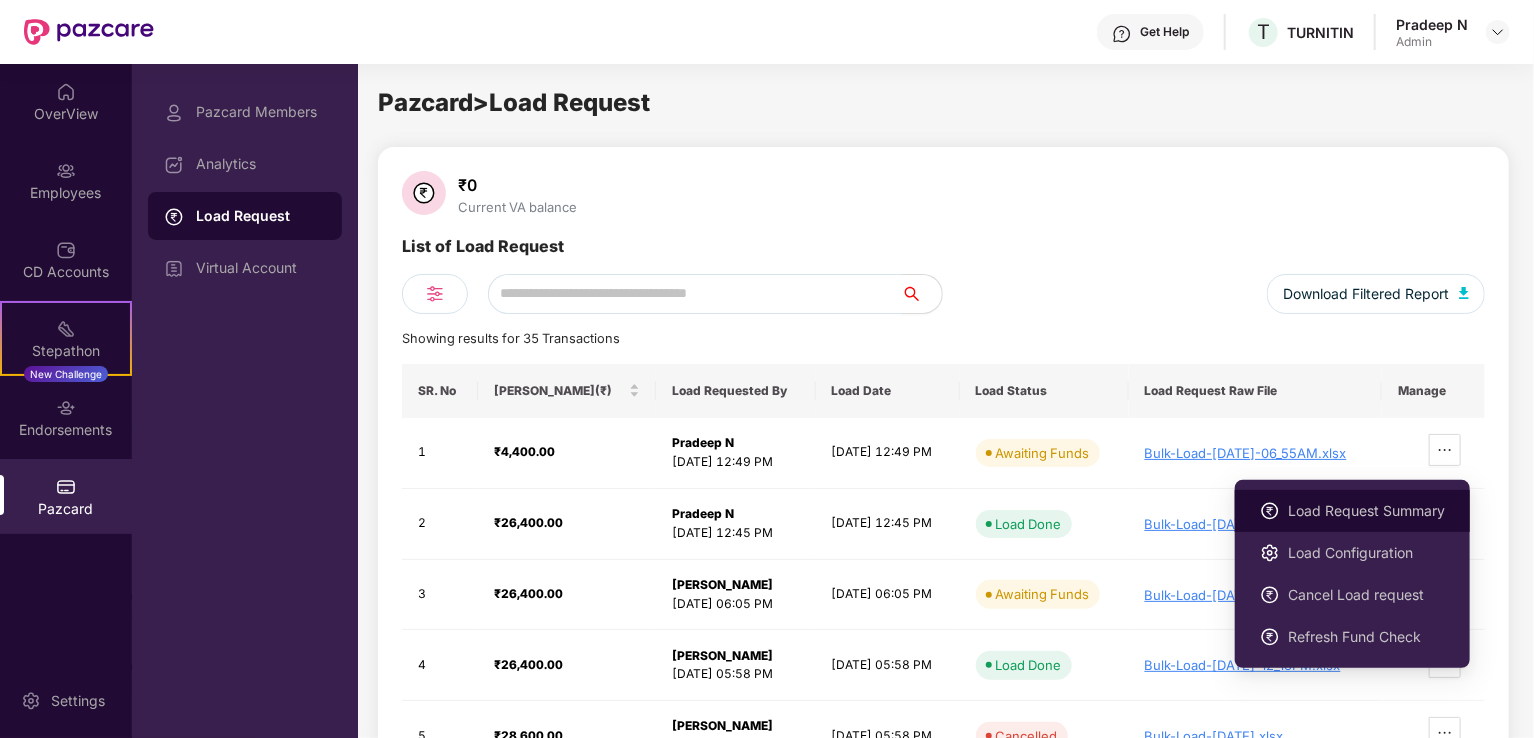 click on "Load Request Summary" at bounding box center (1352, 511) 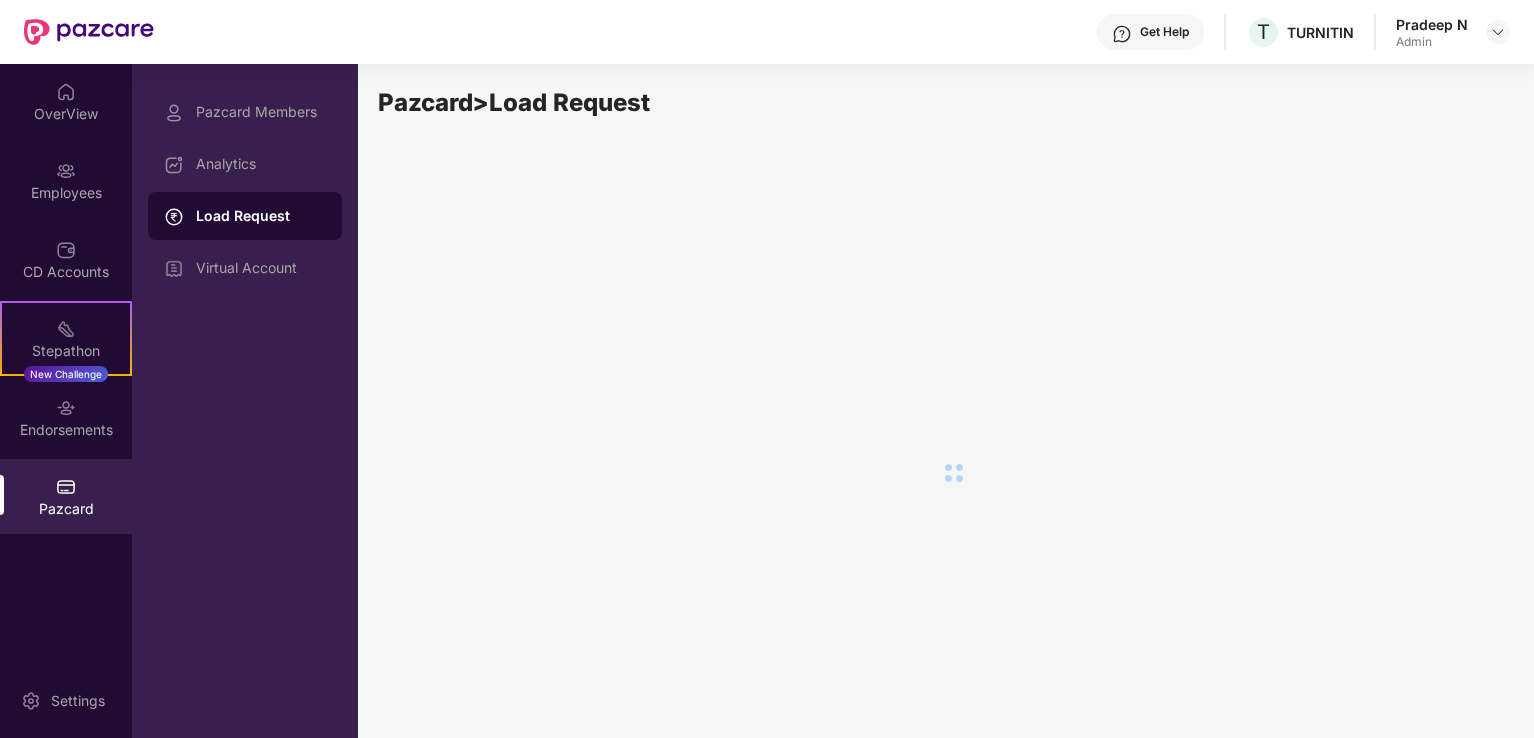 scroll, scrollTop: 0, scrollLeft: 0, axis: both 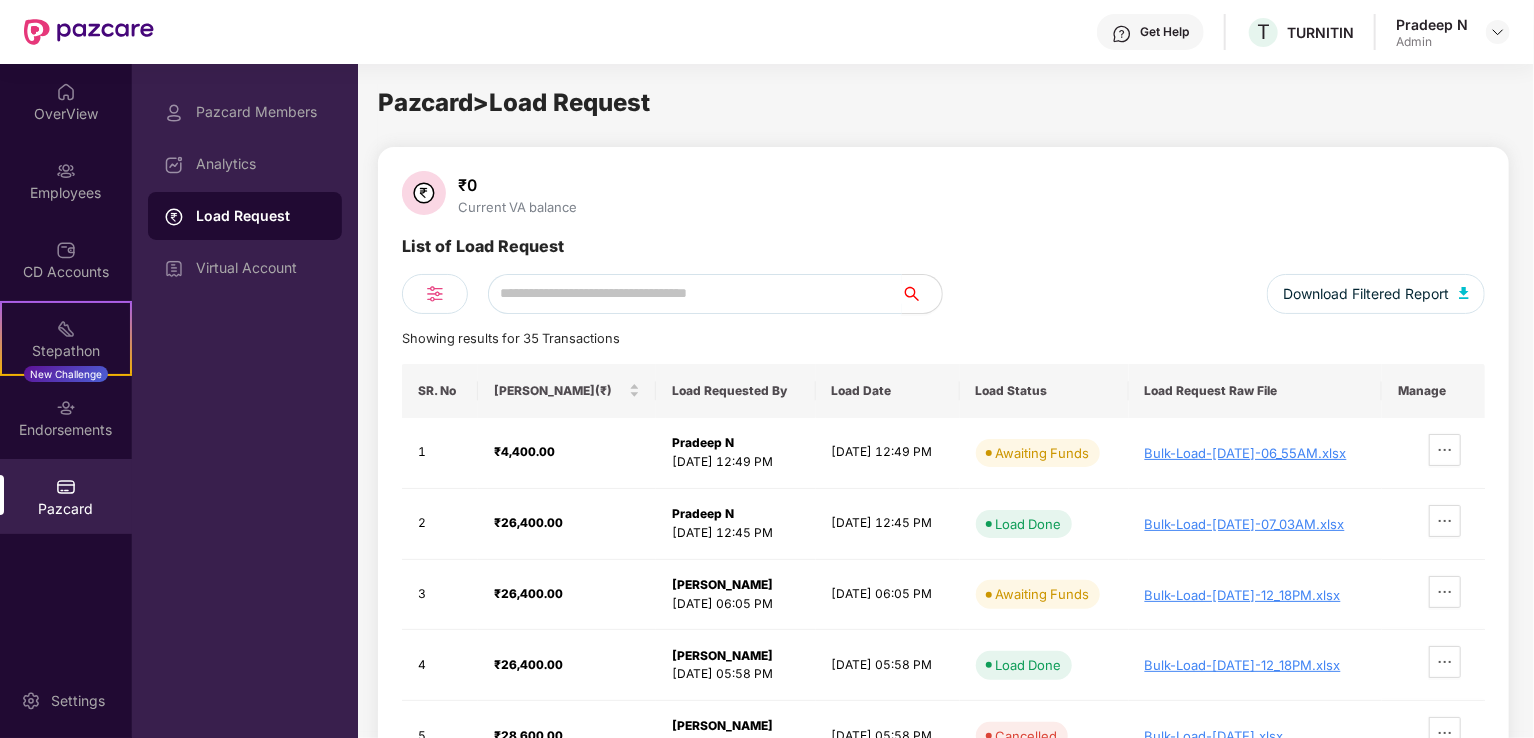 click at bounding box center (695, 294) 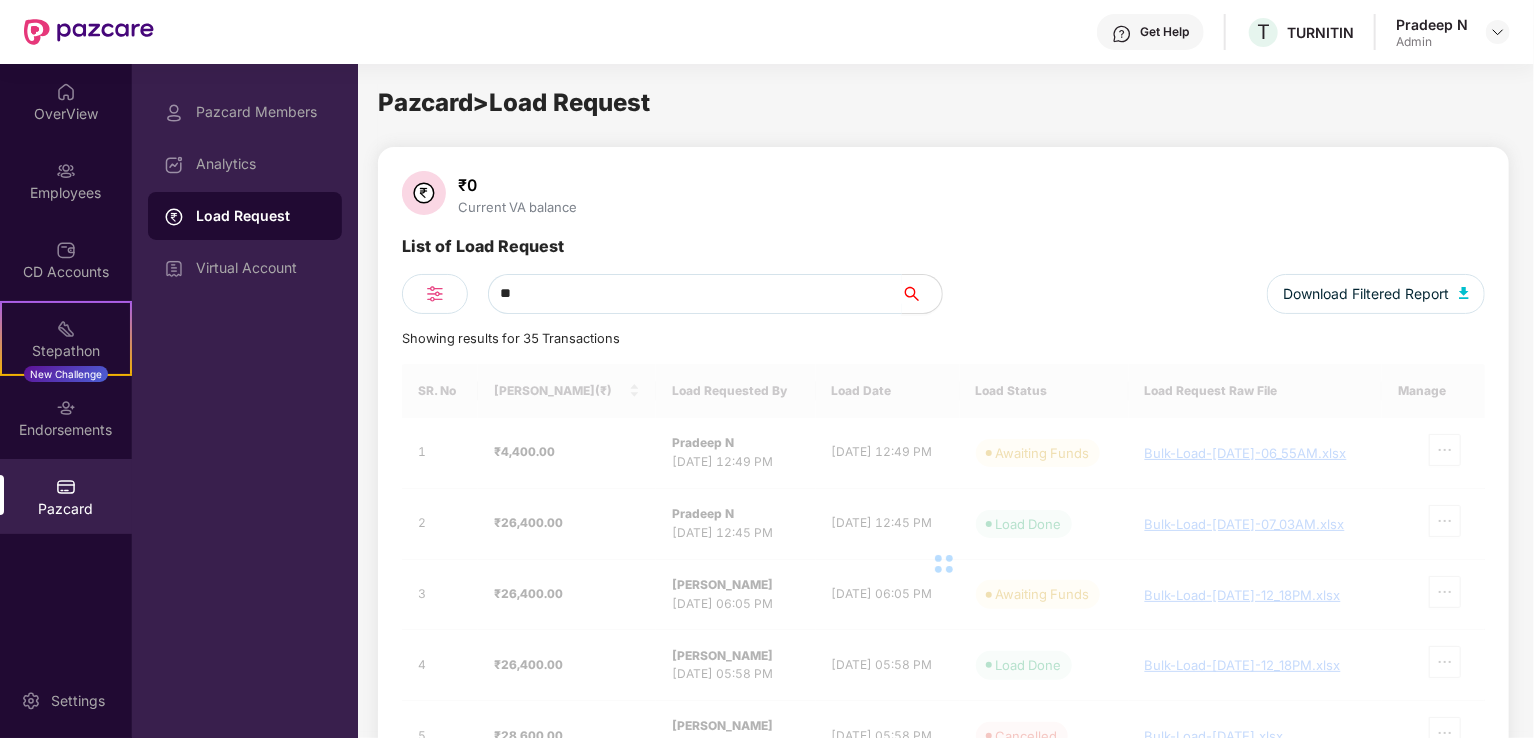type on "*" 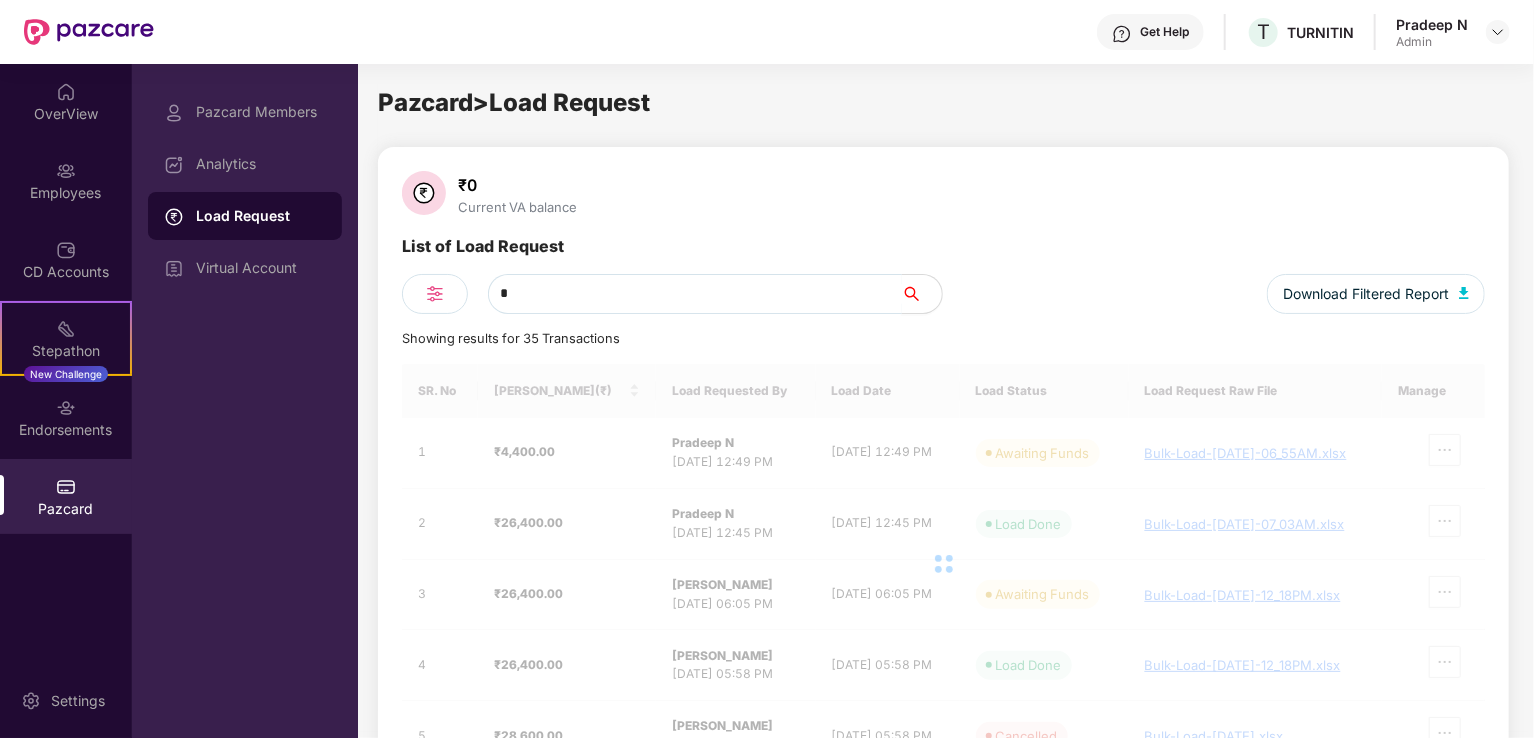 type 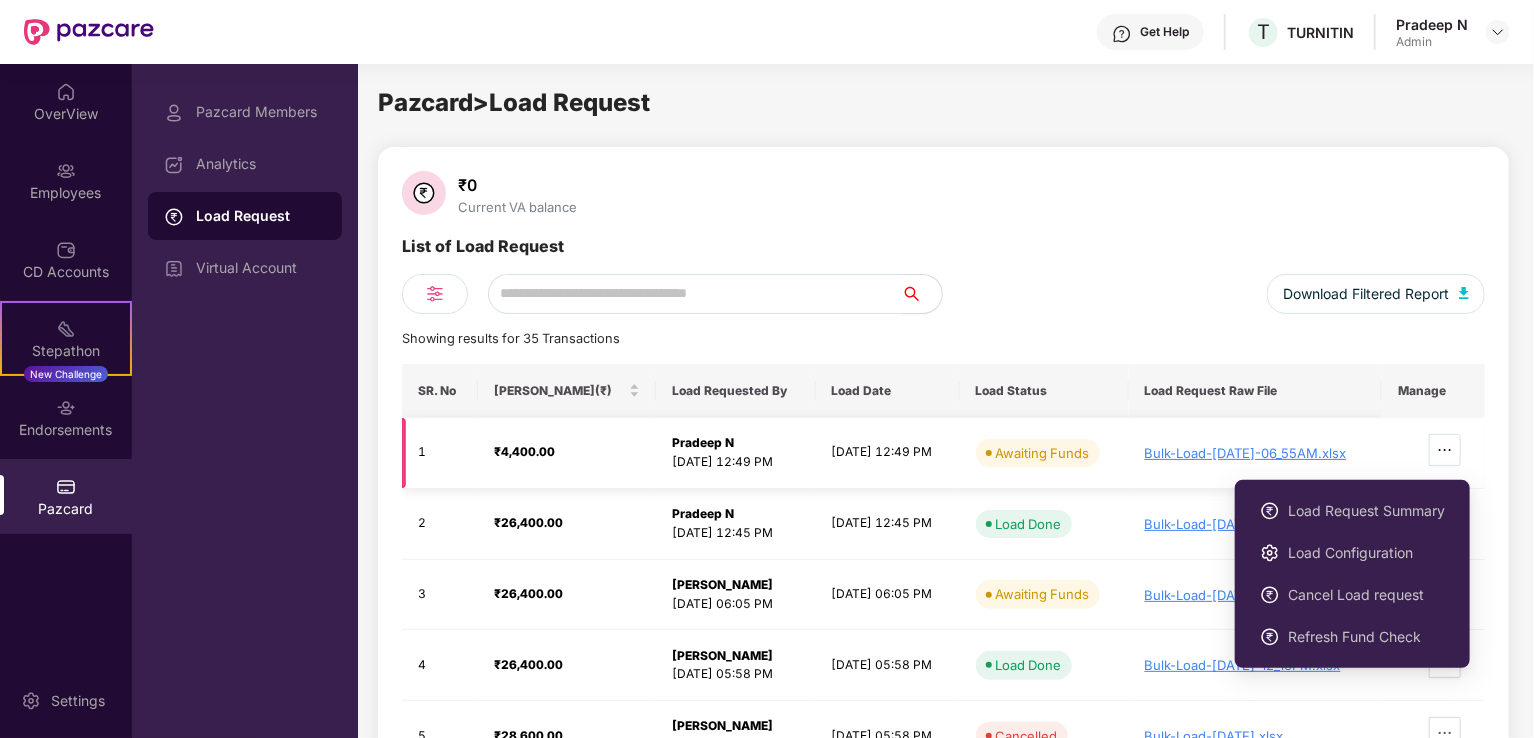 click 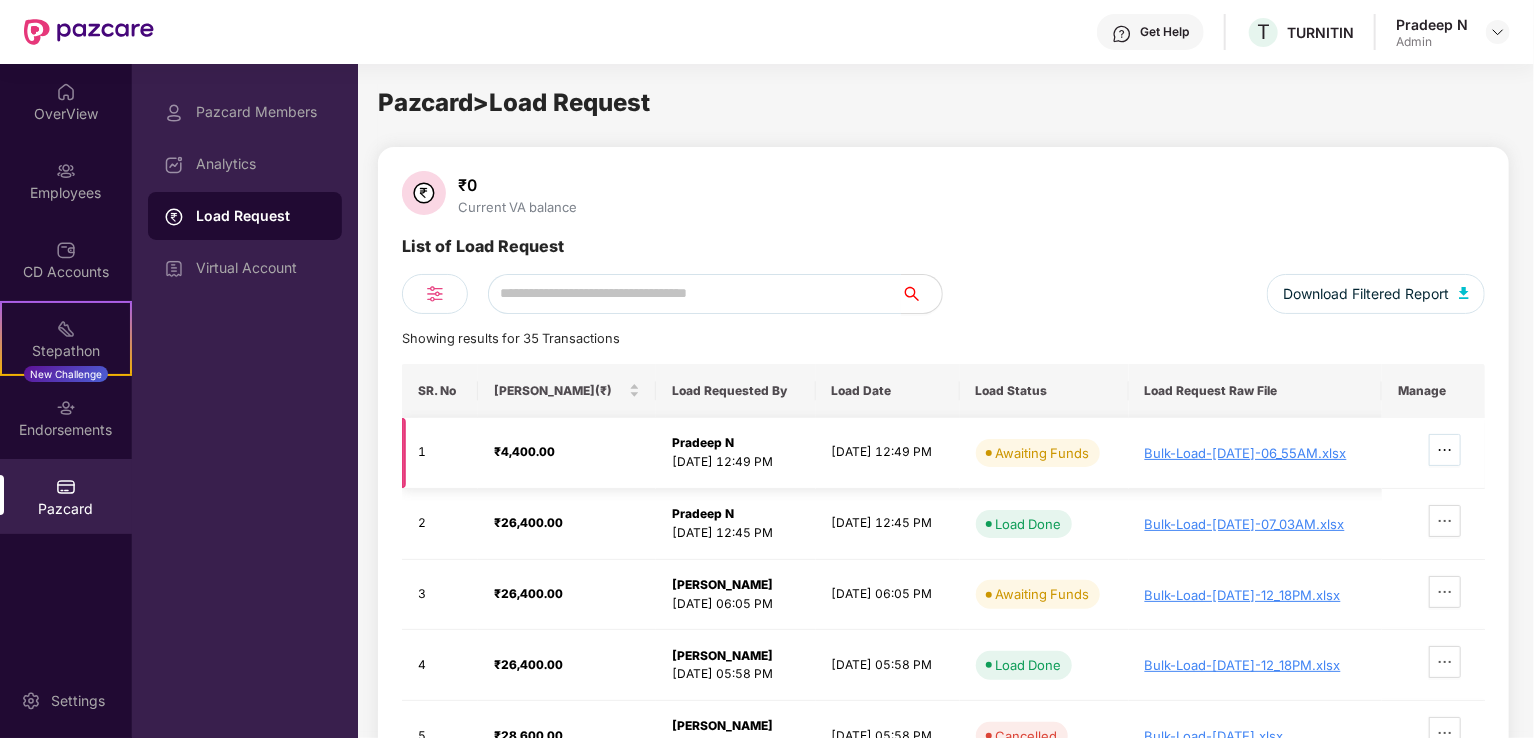 click 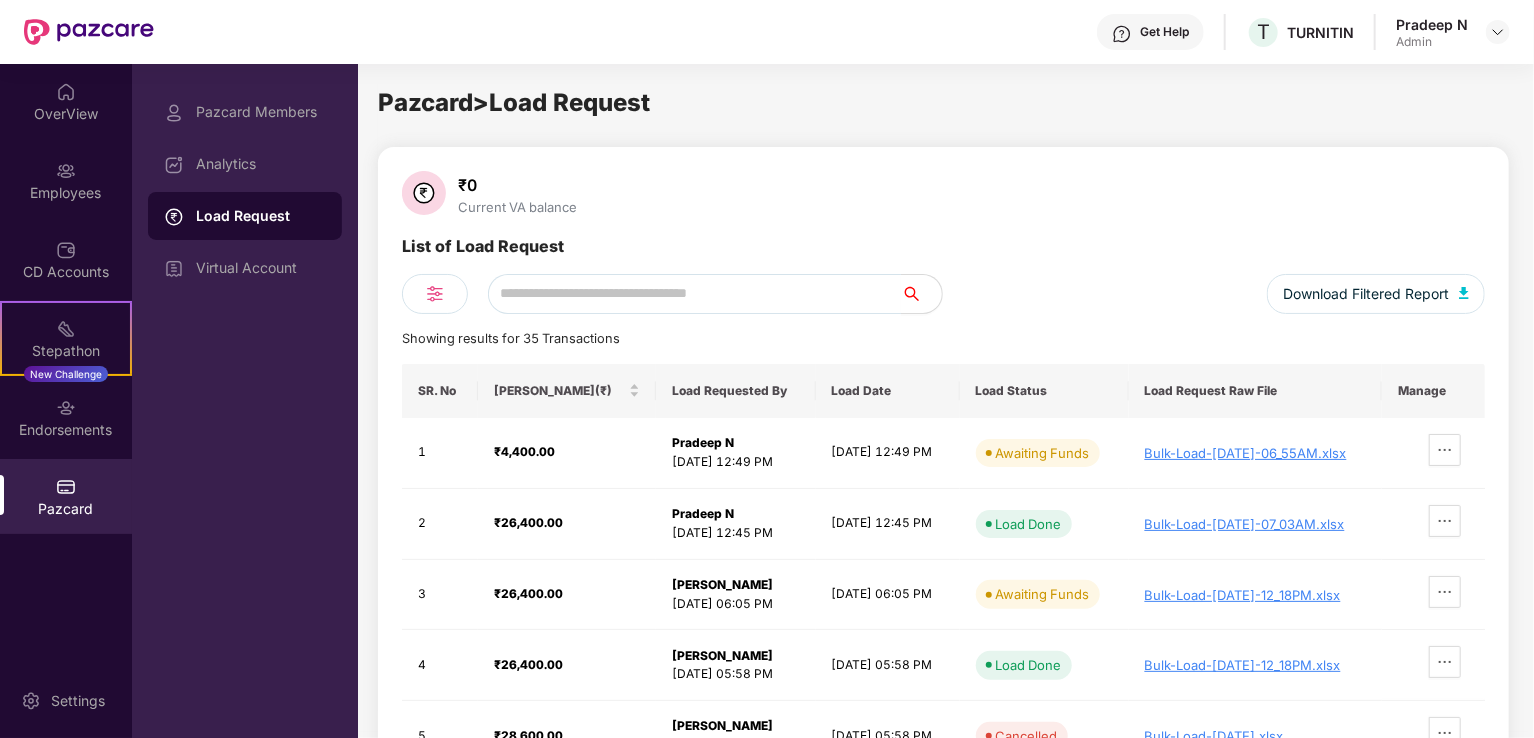 click on "List of Load Request" 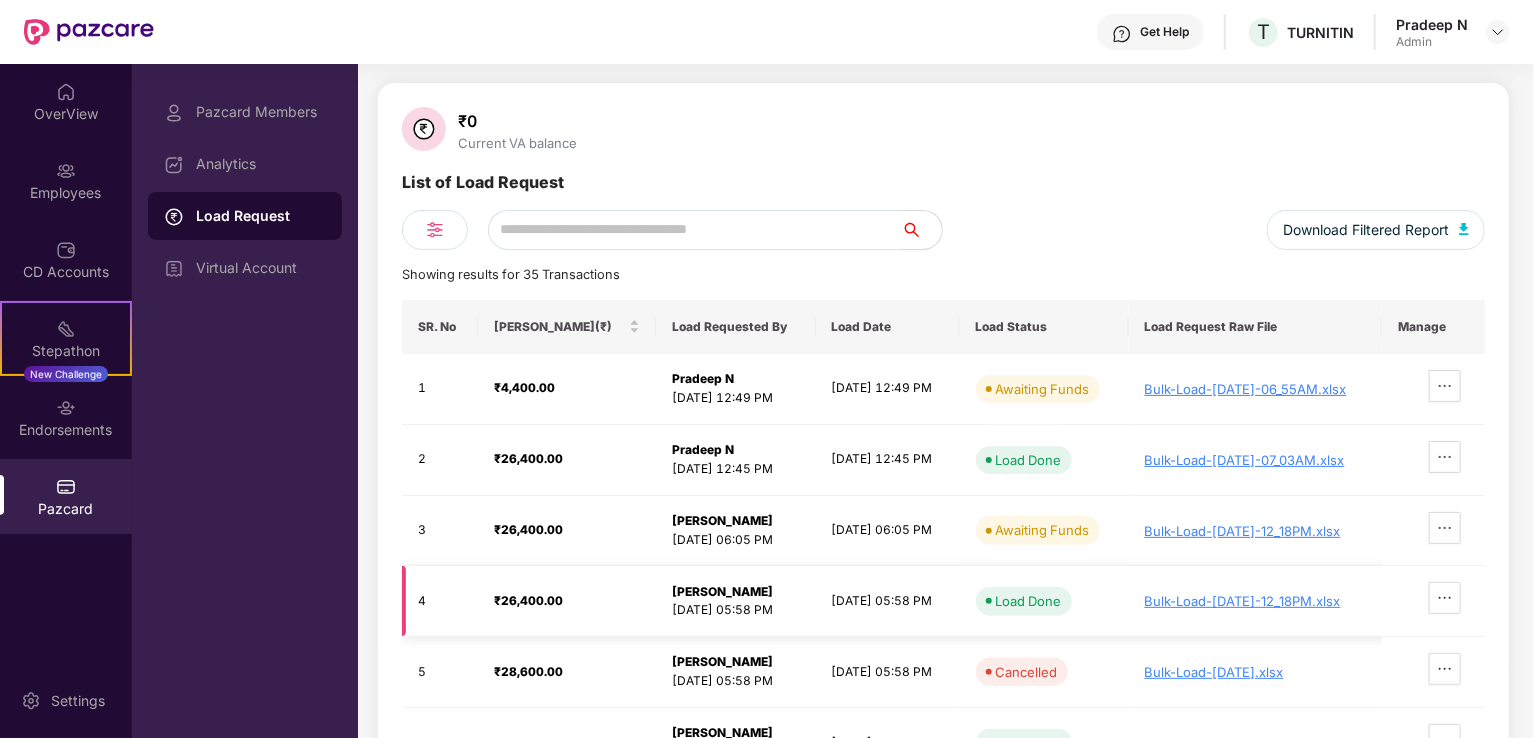 scroll, scrollTop: 0, scrollLeft: 0, axis: both 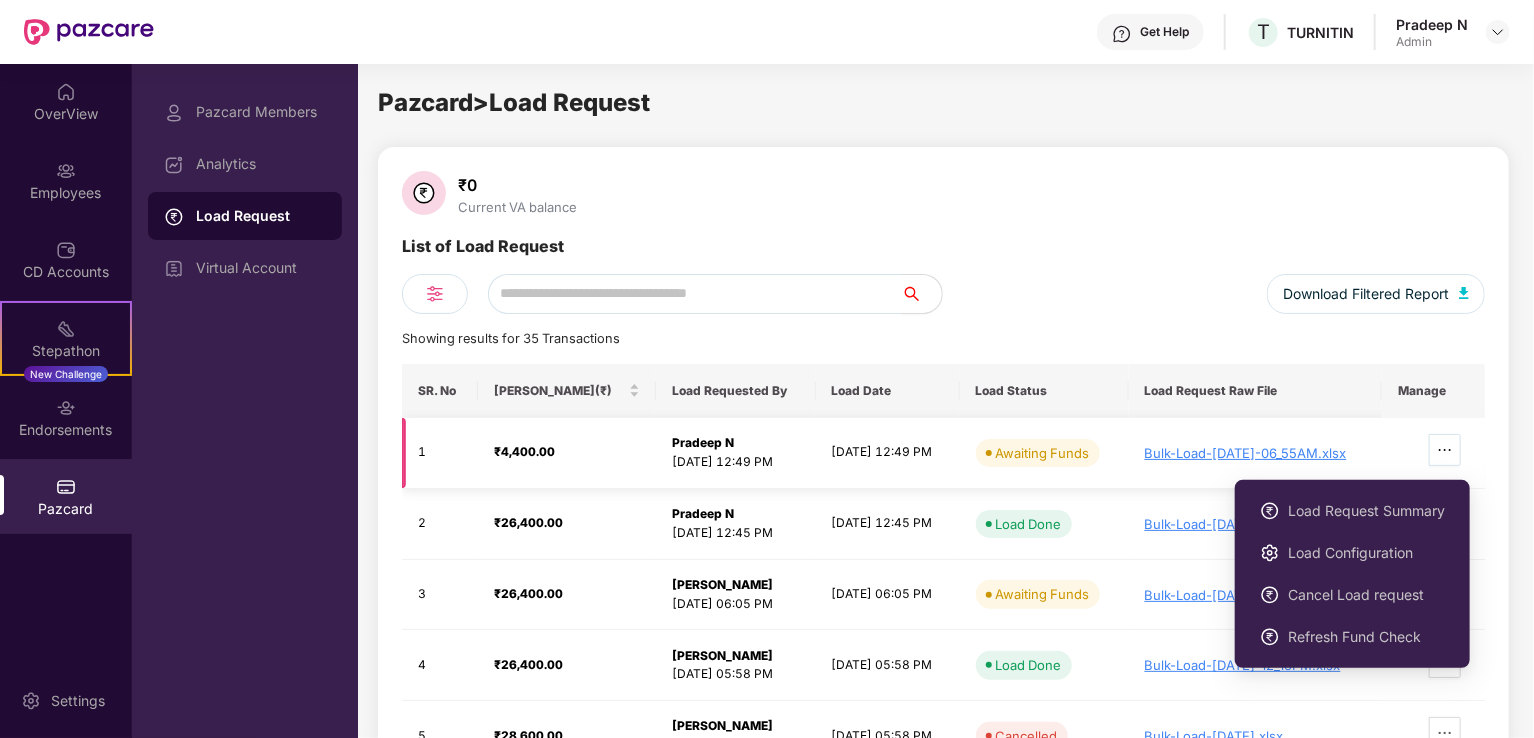 click 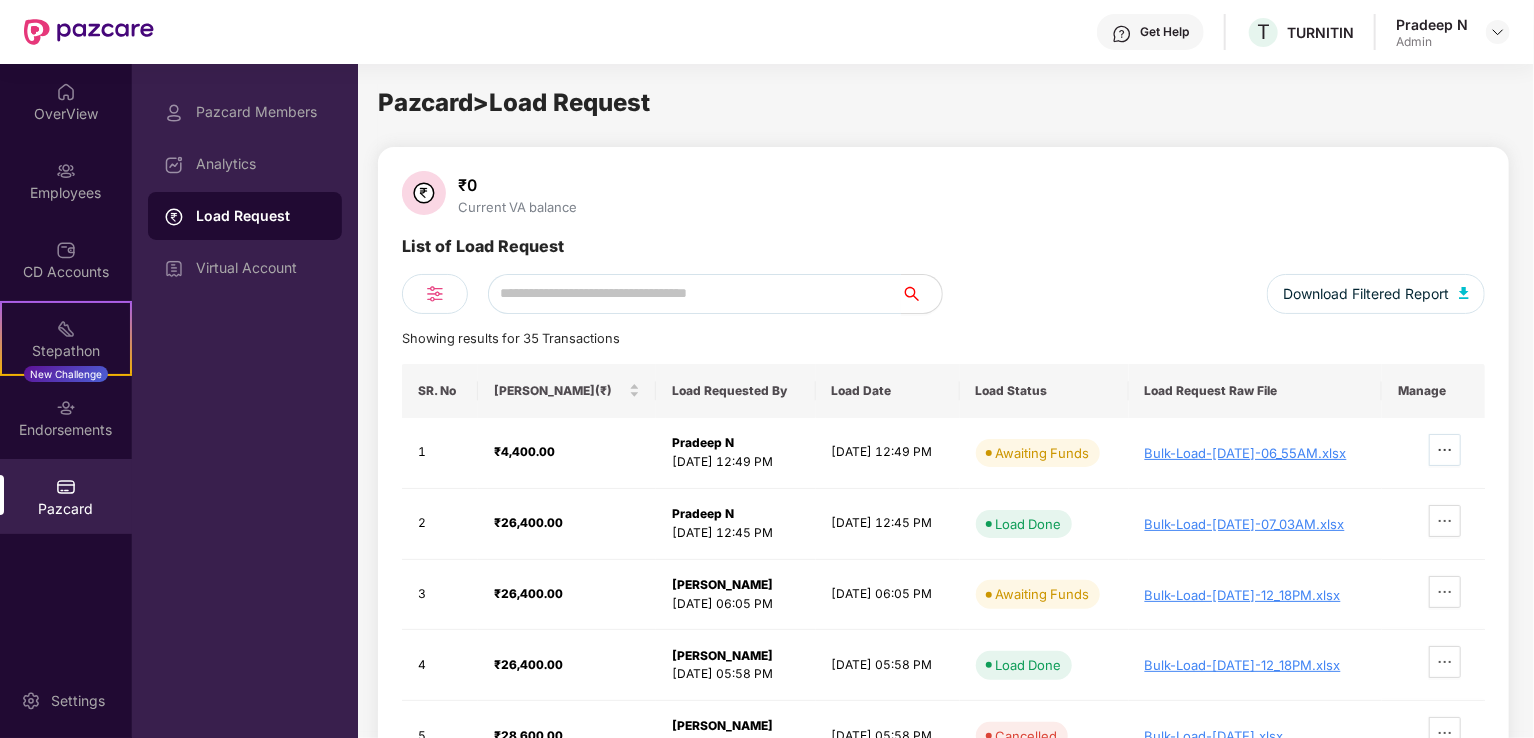 type 